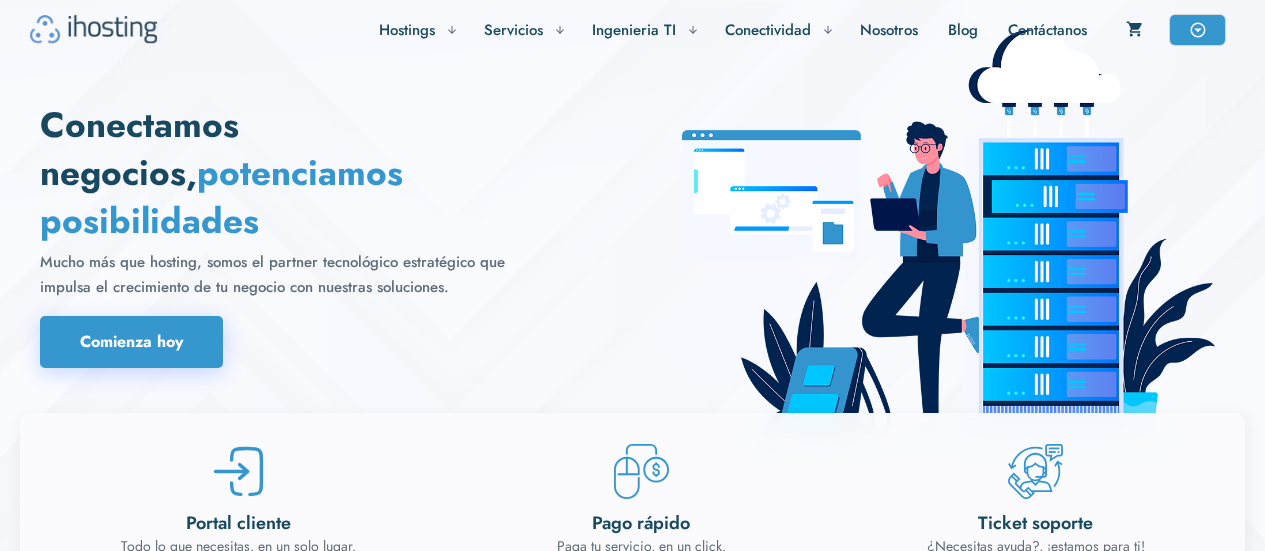 scroll, scrollTop: 0, scrollLeft: 0, axis: both 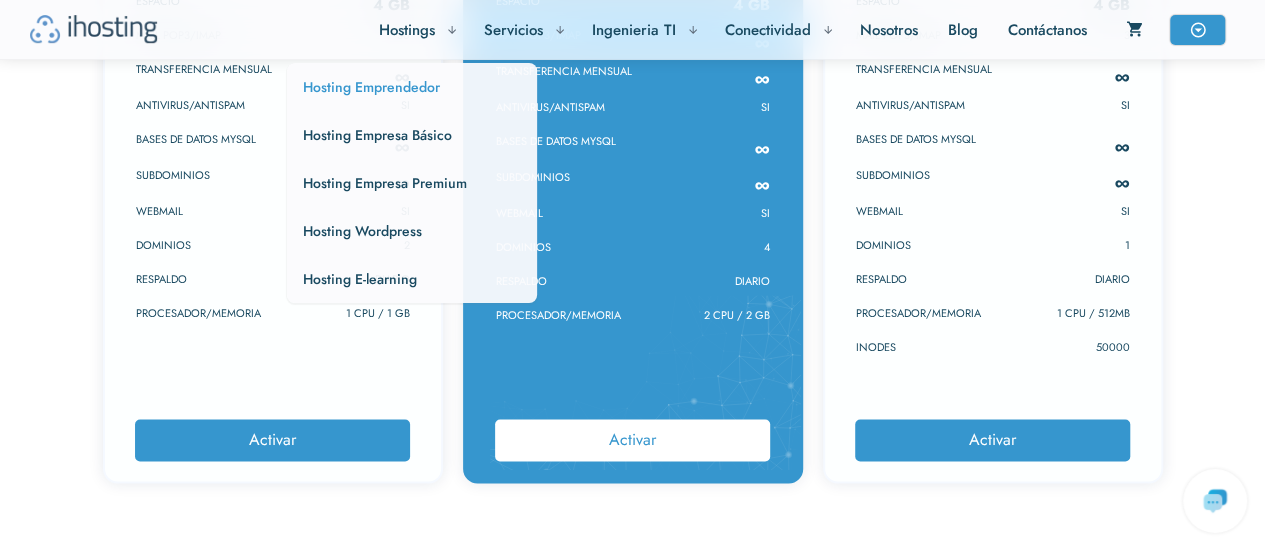click on "Hosting Emprendedor" at bounding box center [371, 87] 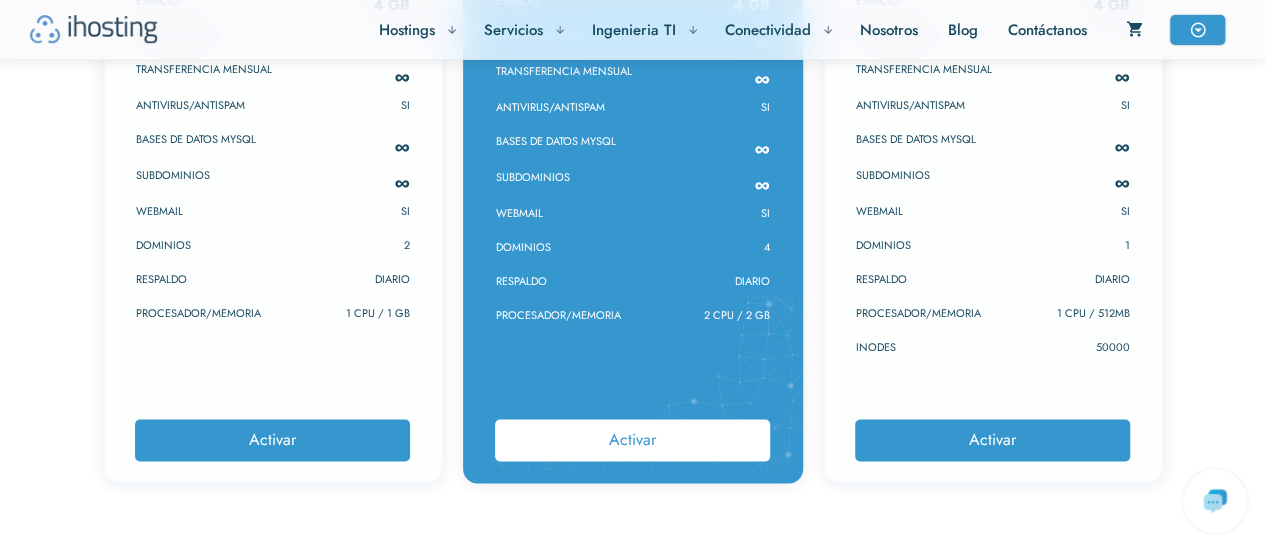 scroll, scrollTop: 1100, scrollLeft: 0, axis: vertical 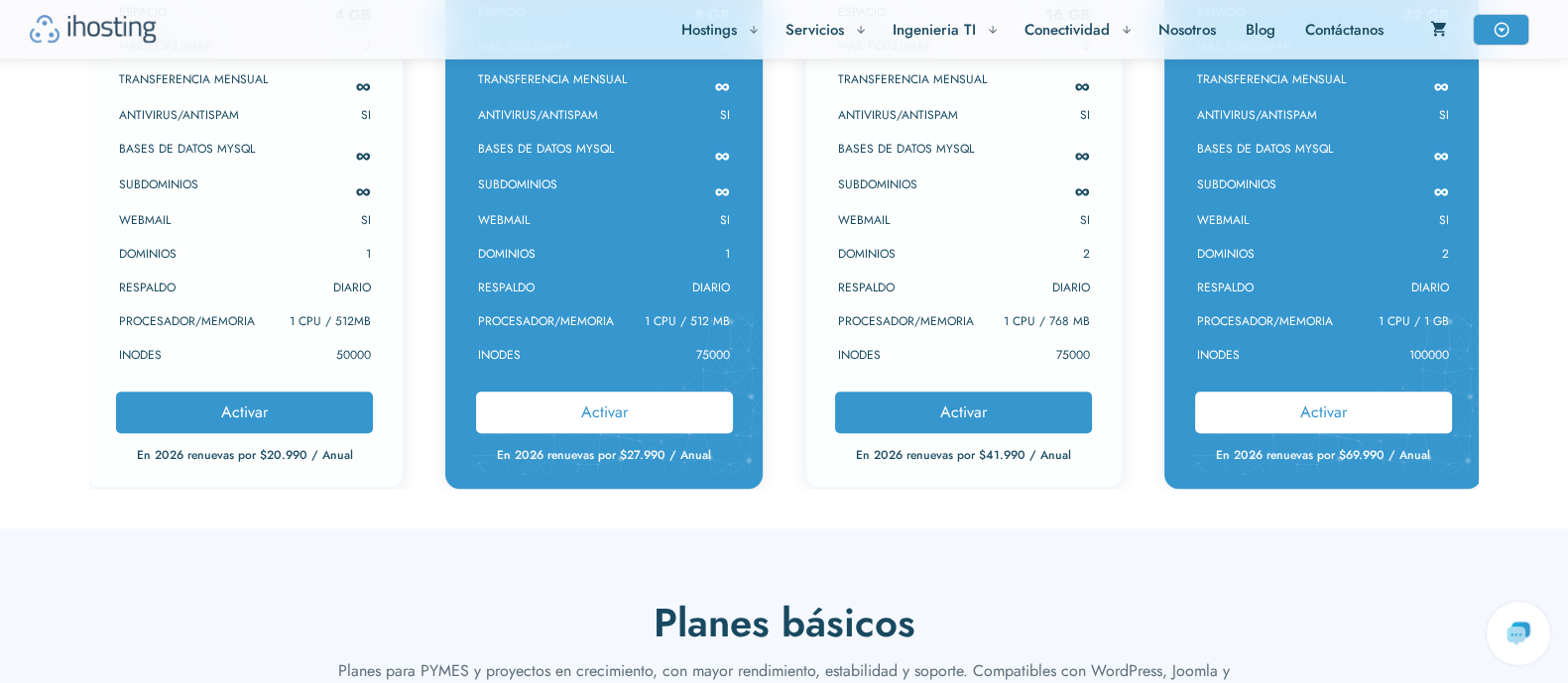 click on "Activar" at bounding box center [604, 411] 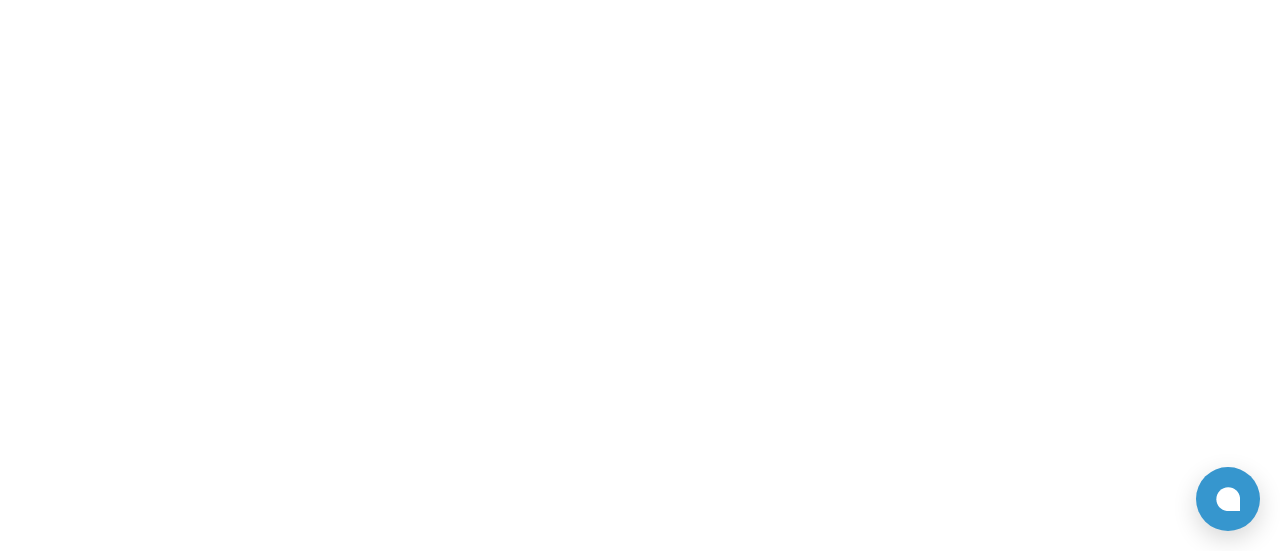 scroll, scrollTop: 0, scrollLeft: 0, axis: both 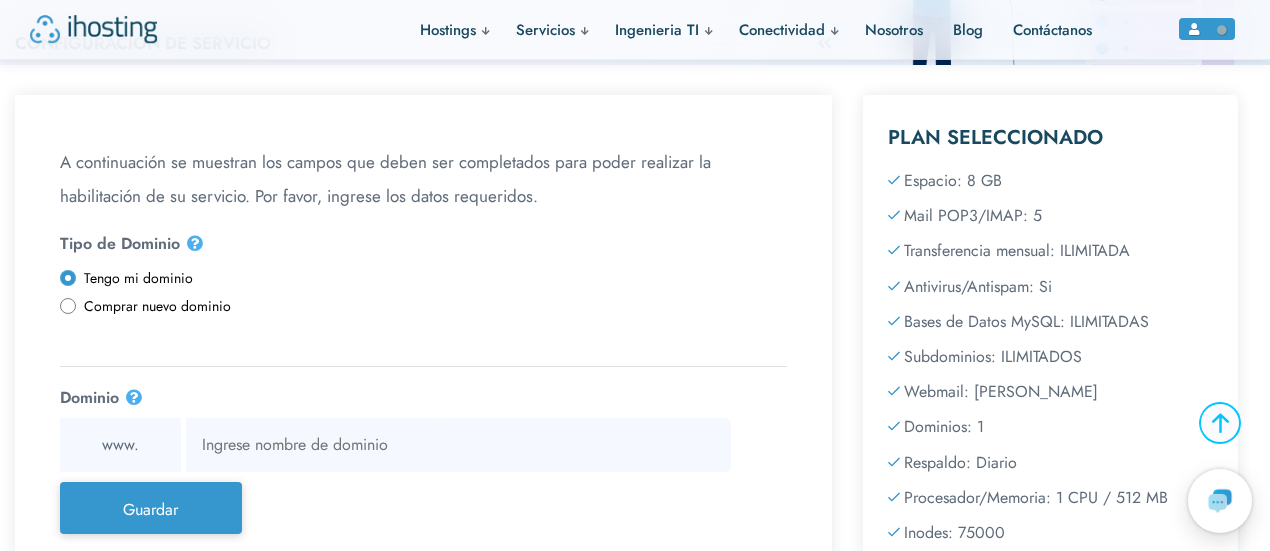 click on "Comprar nuevo dominio" at bounding box center [423, 306] 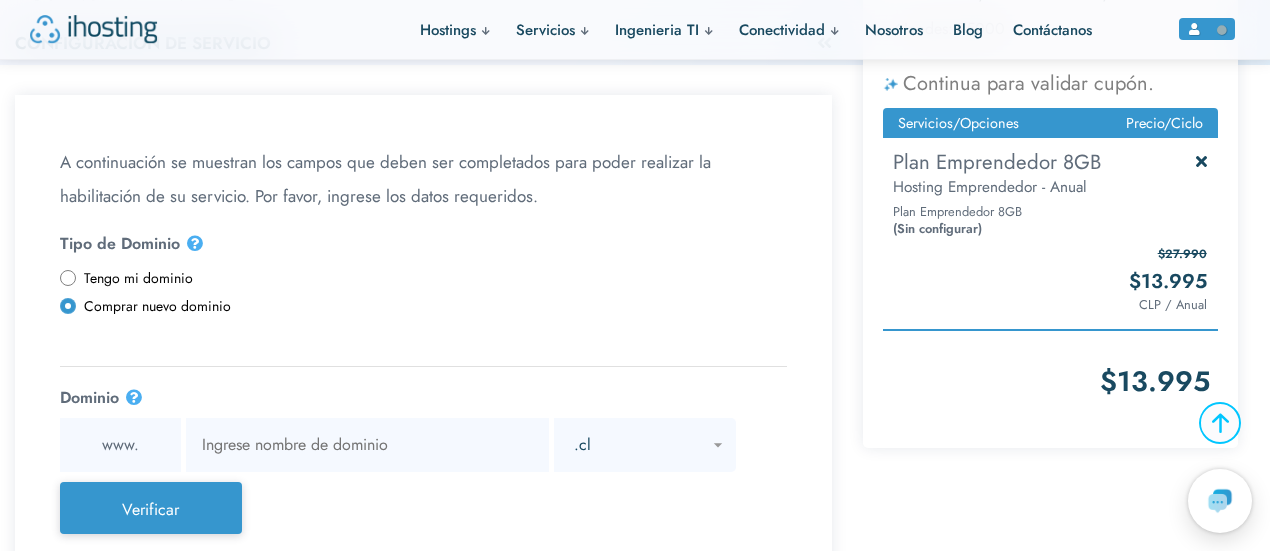 scroll, scrollTop: 300, scrollLeft: 0, axis: vertical 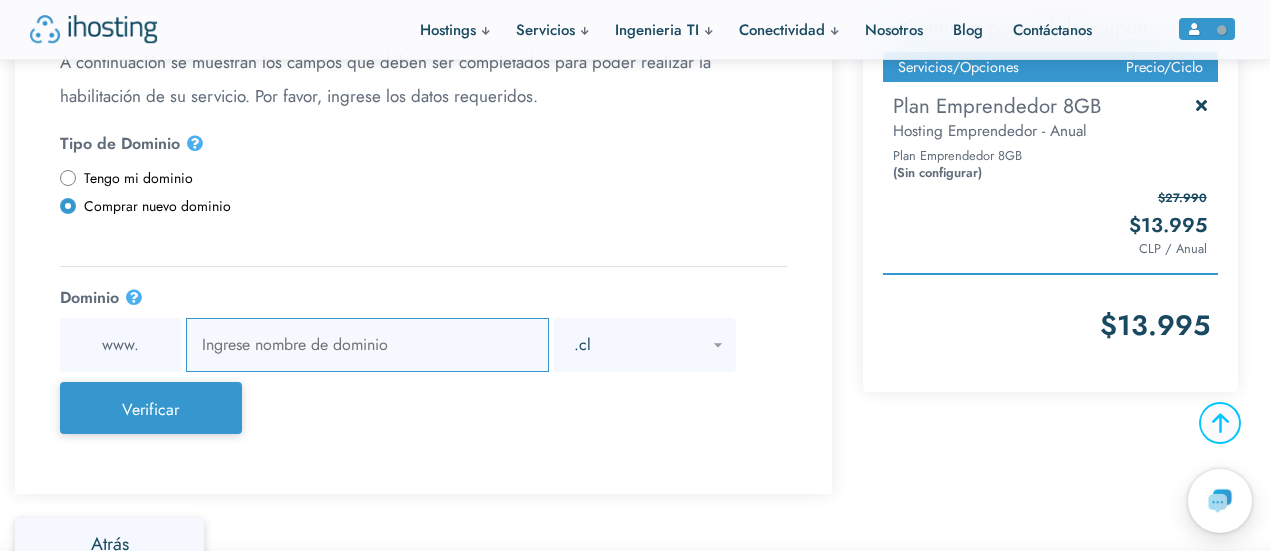 click at bounding box center [367, 345] 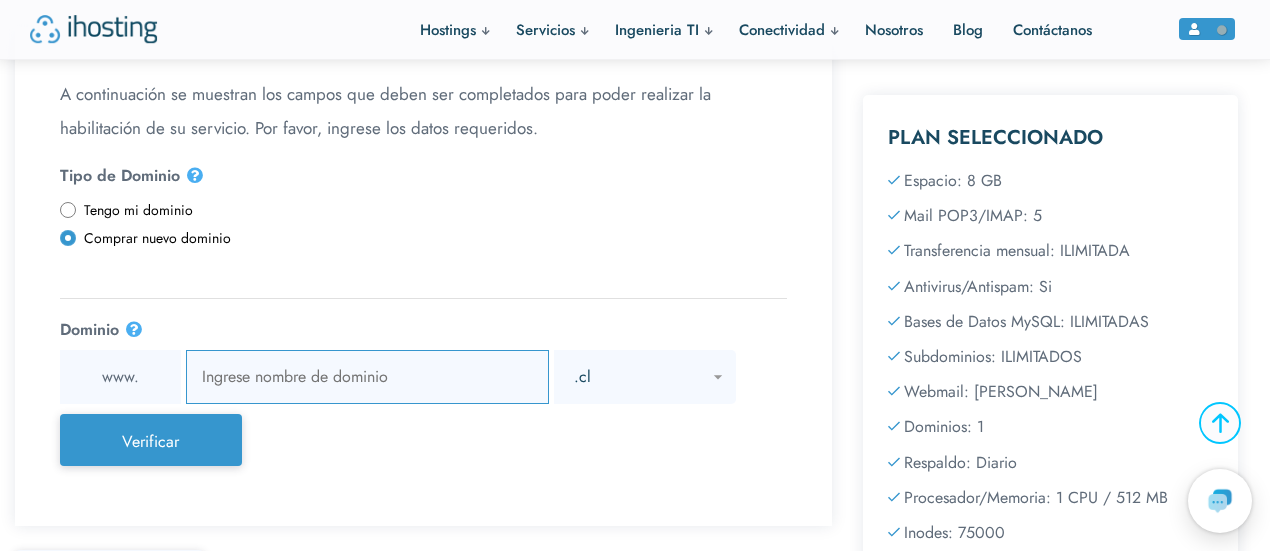scroll, scrollTop: 300, scrollLeft: 0, axis: vertical 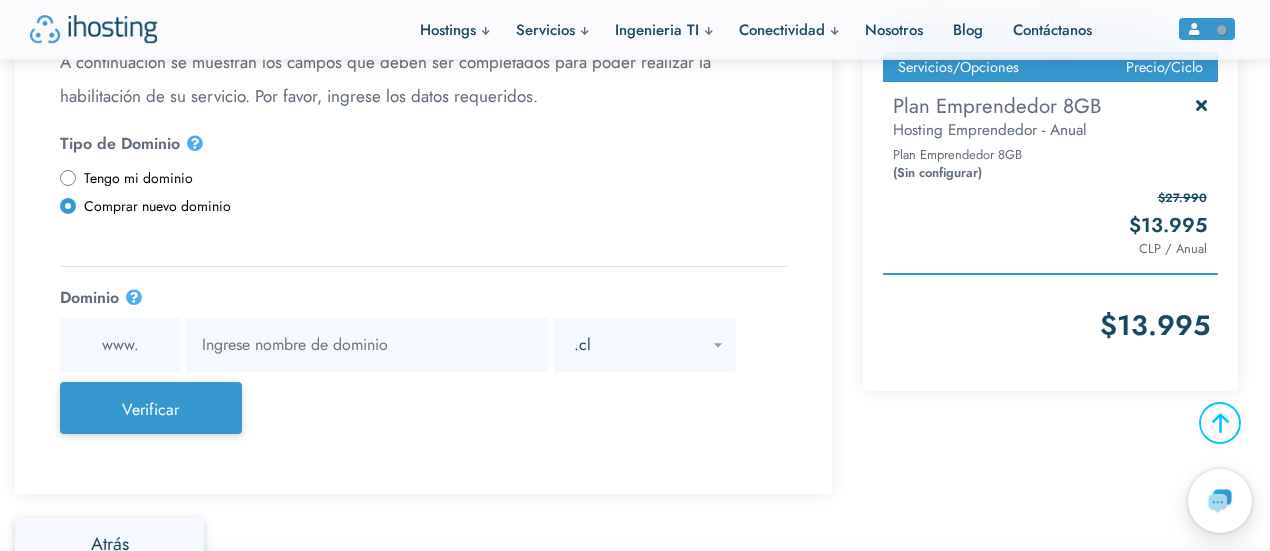 click on "Tengo mi dominio" at bounding box center [66, 170] 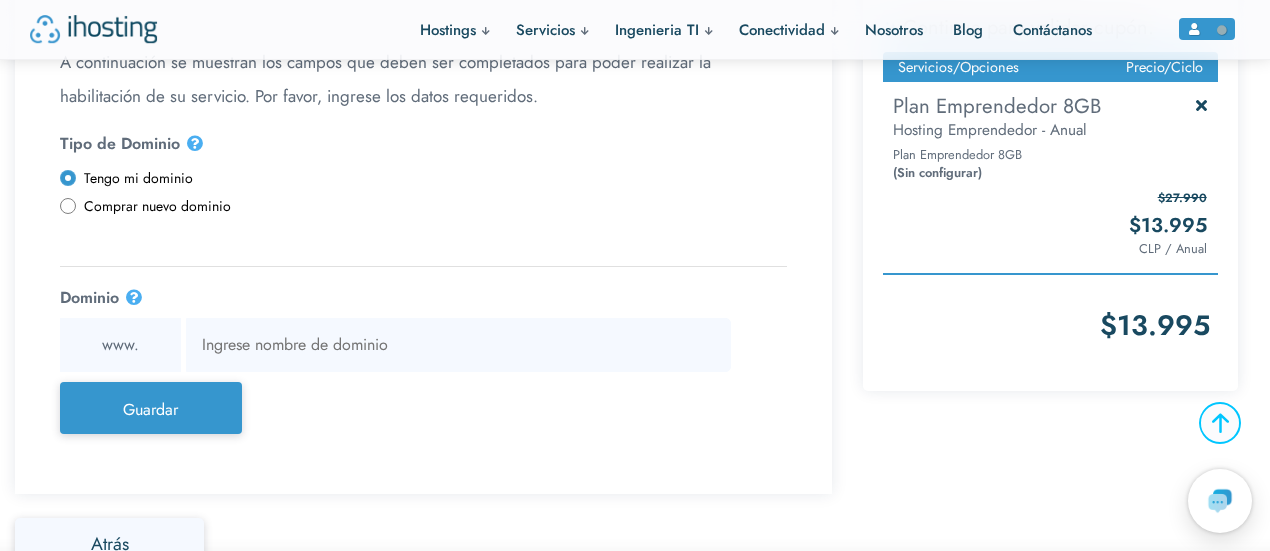 click on "Comprar nuevo dominio" at bounding box center [66, 198] 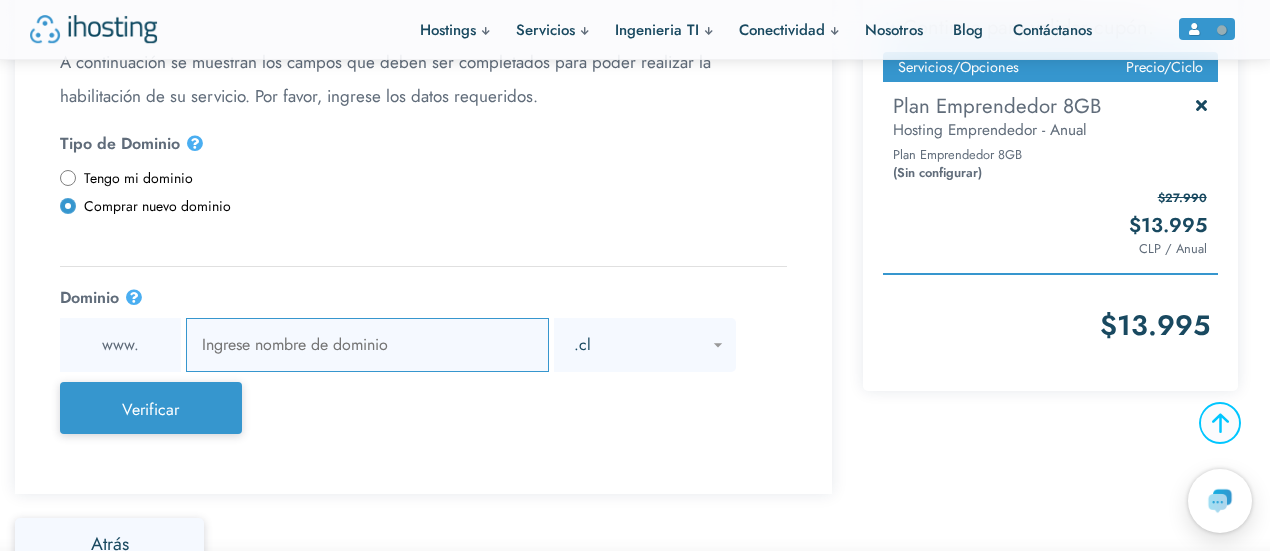 click at bounding box center [367, 345] 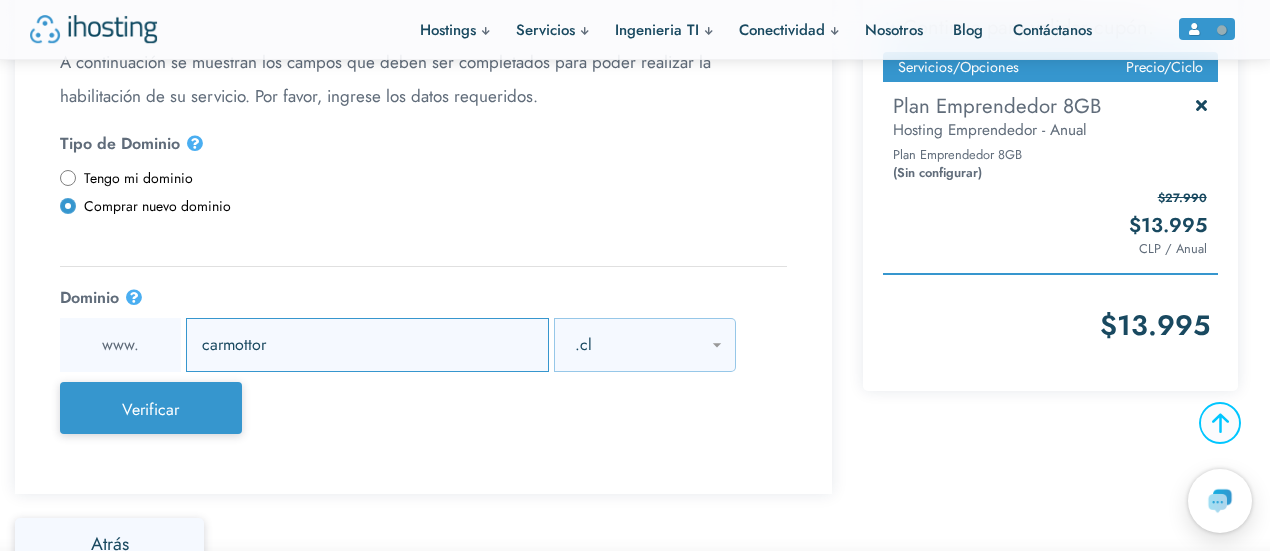 type on "carmottor" 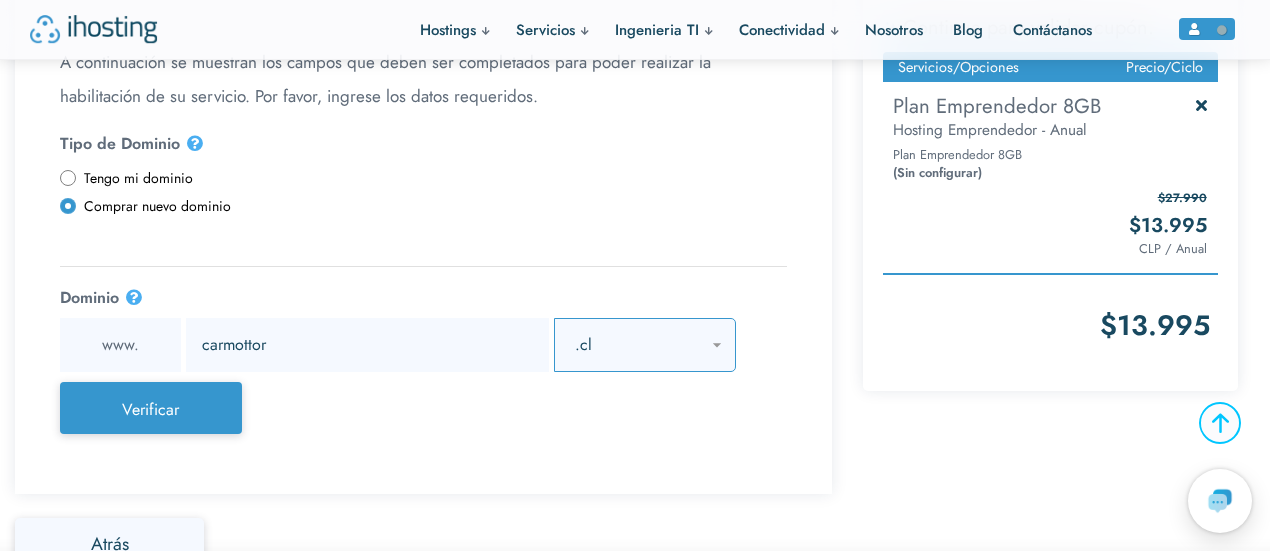 click on ".cl   .com   .net   .org   .shop   .store" at bounding box center (645, 345) 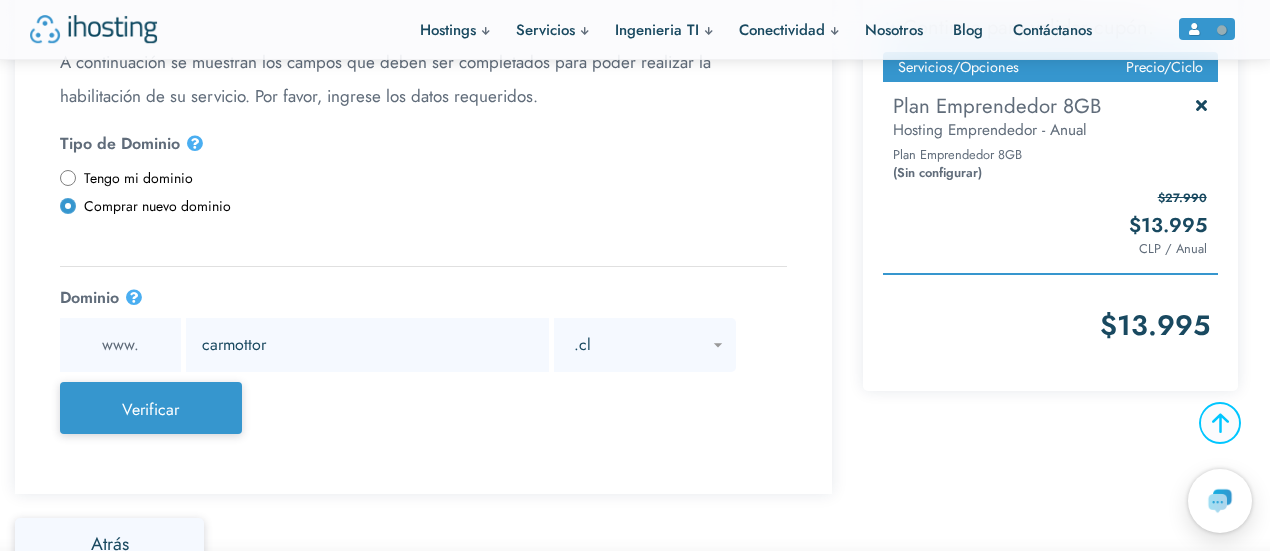 click on "A continuación se muestran los [PERSON_NAME] que deben ser completados para poder realizar la habilitación de su servicio. Por favor, ingrese los datos requeridos.  Tipo de Dominio Tengo mi dominio Comprar nuevo dominio Dominio www. carmottor  .cl   .com   .net   .org   .shop   .store  Verificar Loading..." at bounding box center (423, 247) 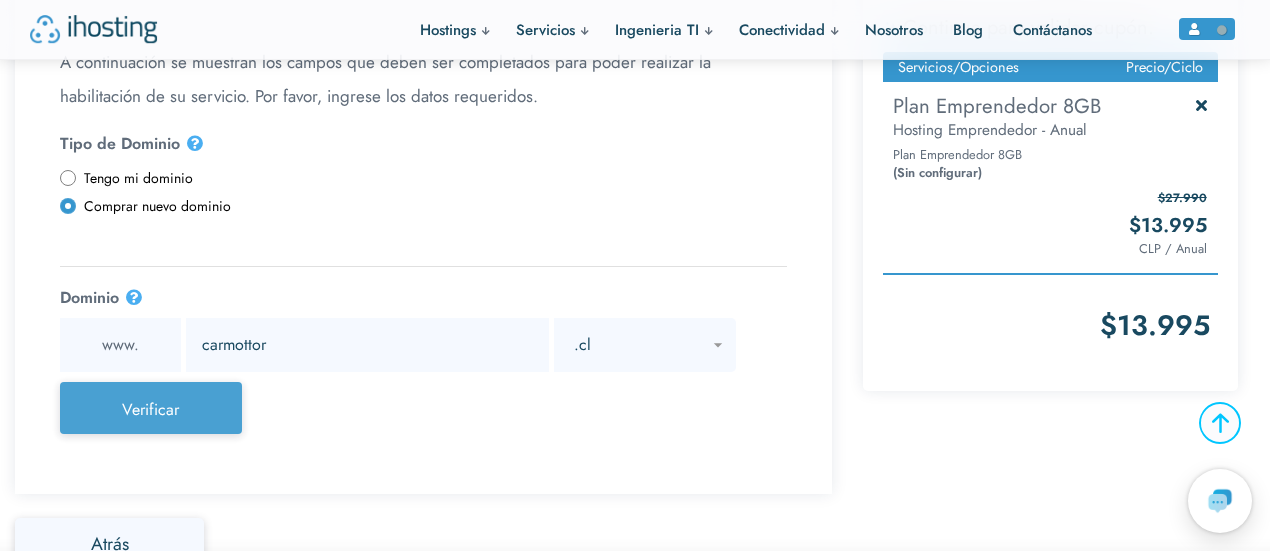 click on "Verificar Loading..." at bounding box center [151, 408] 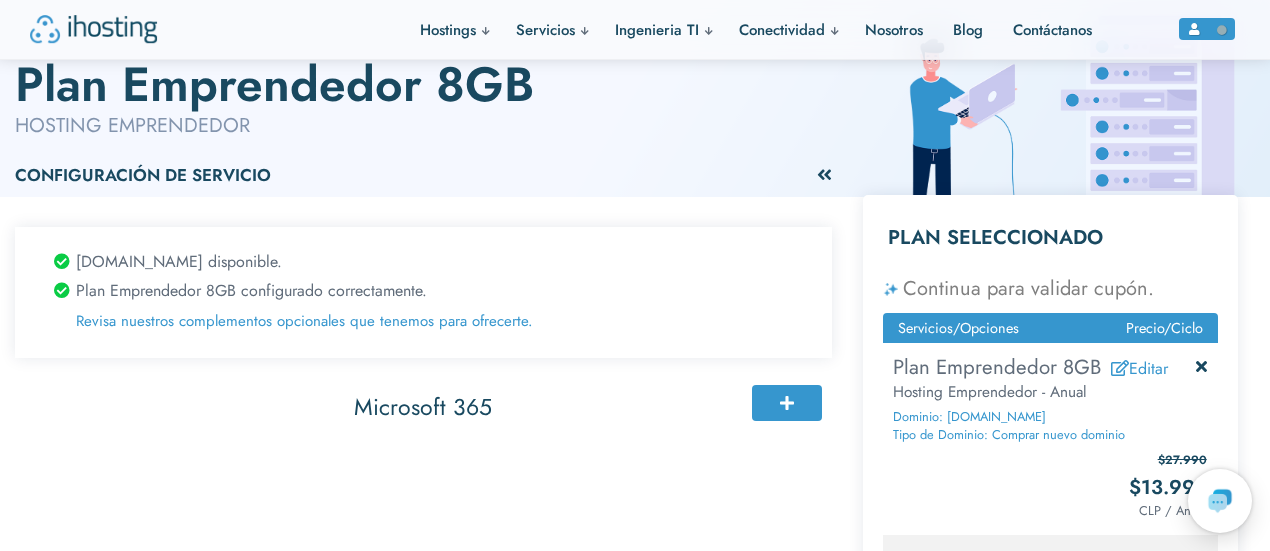 scroll, scrollTop: 100, scrollLeft: 0, axis: vertical 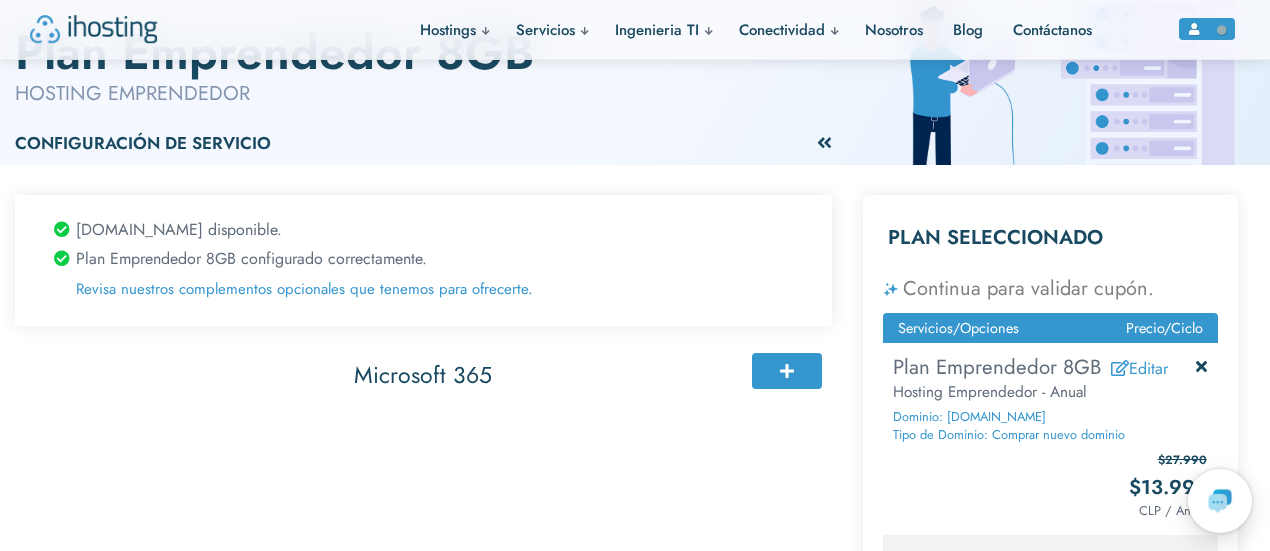 click at bounding box center [787, 371] 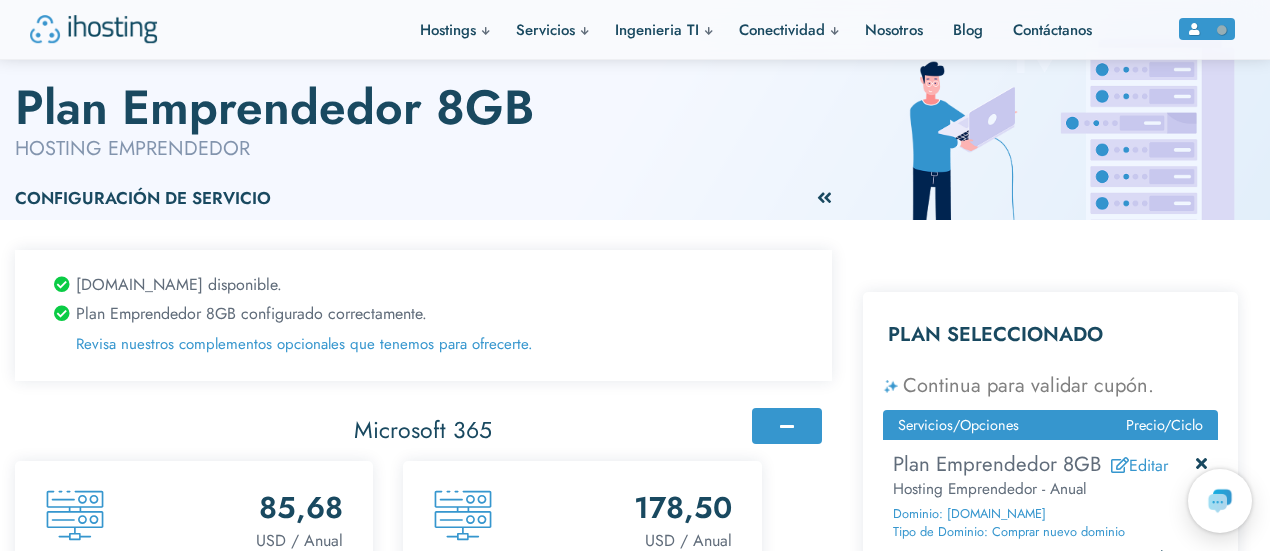scroll, scrollTop: 0, scrollLeft: 0, axis: both 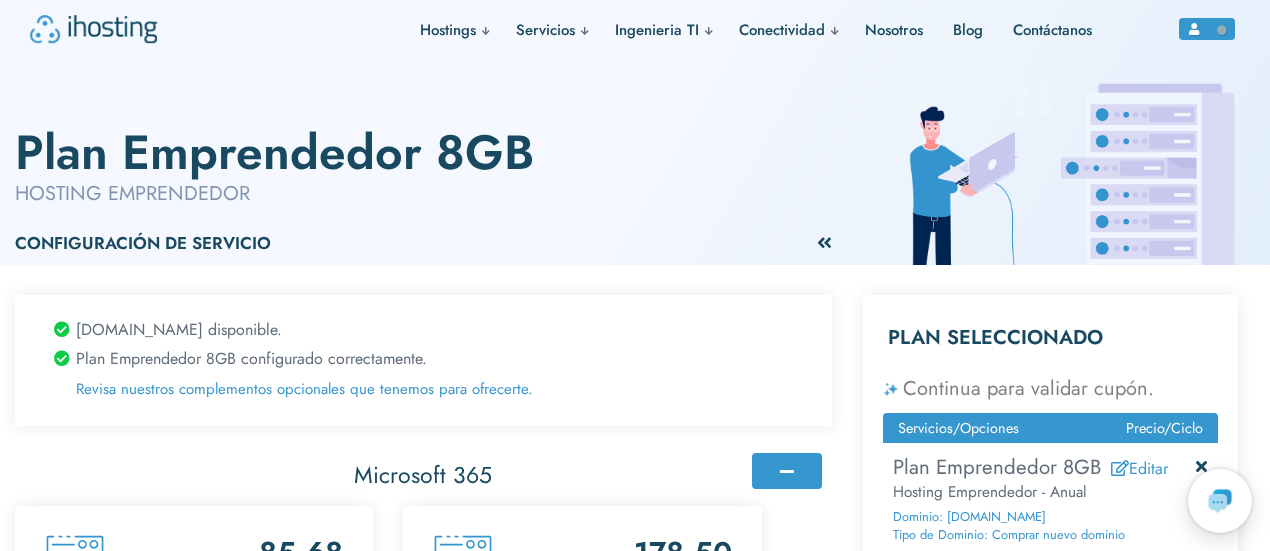click on "Contáctanos" at bounding box center [1047, 30] 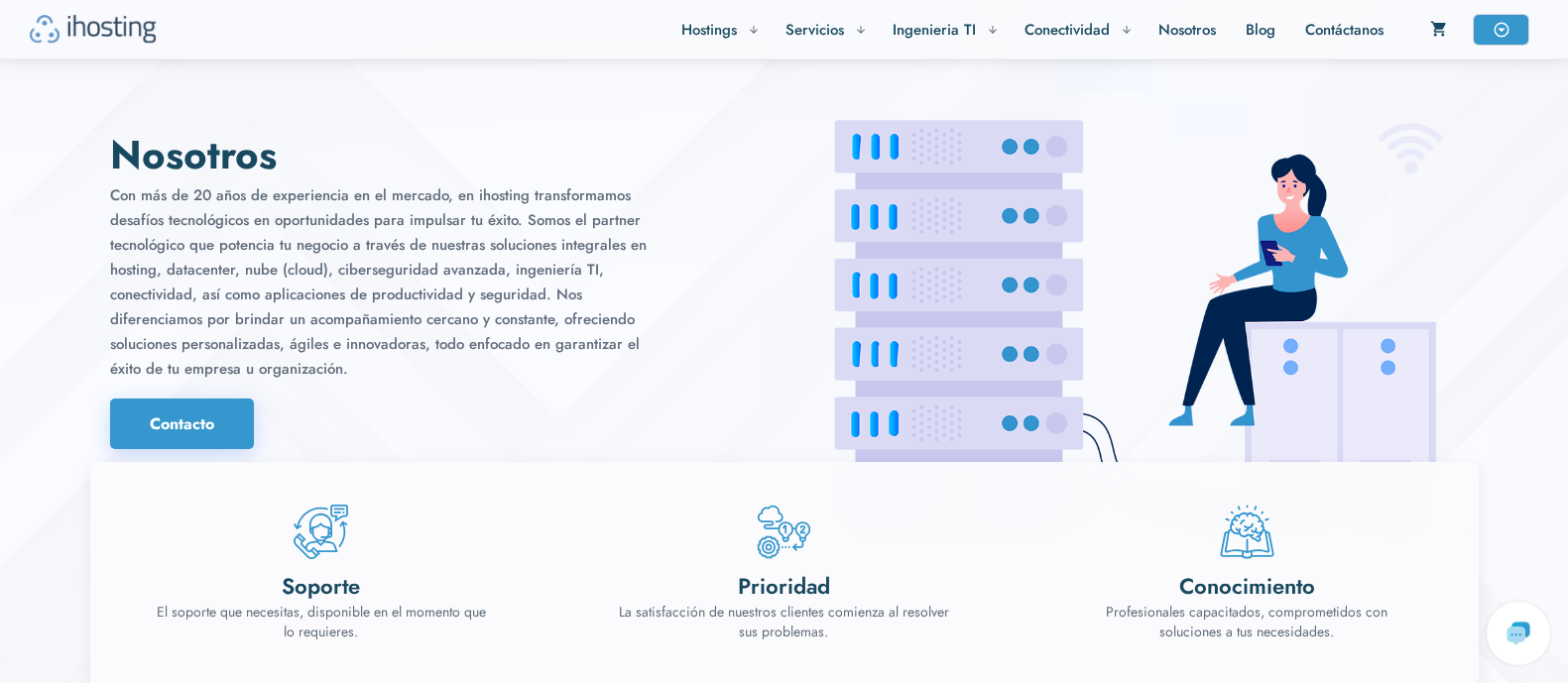 scroll, scrollTop: 2391, scrollLeft: 0, axis: vertical 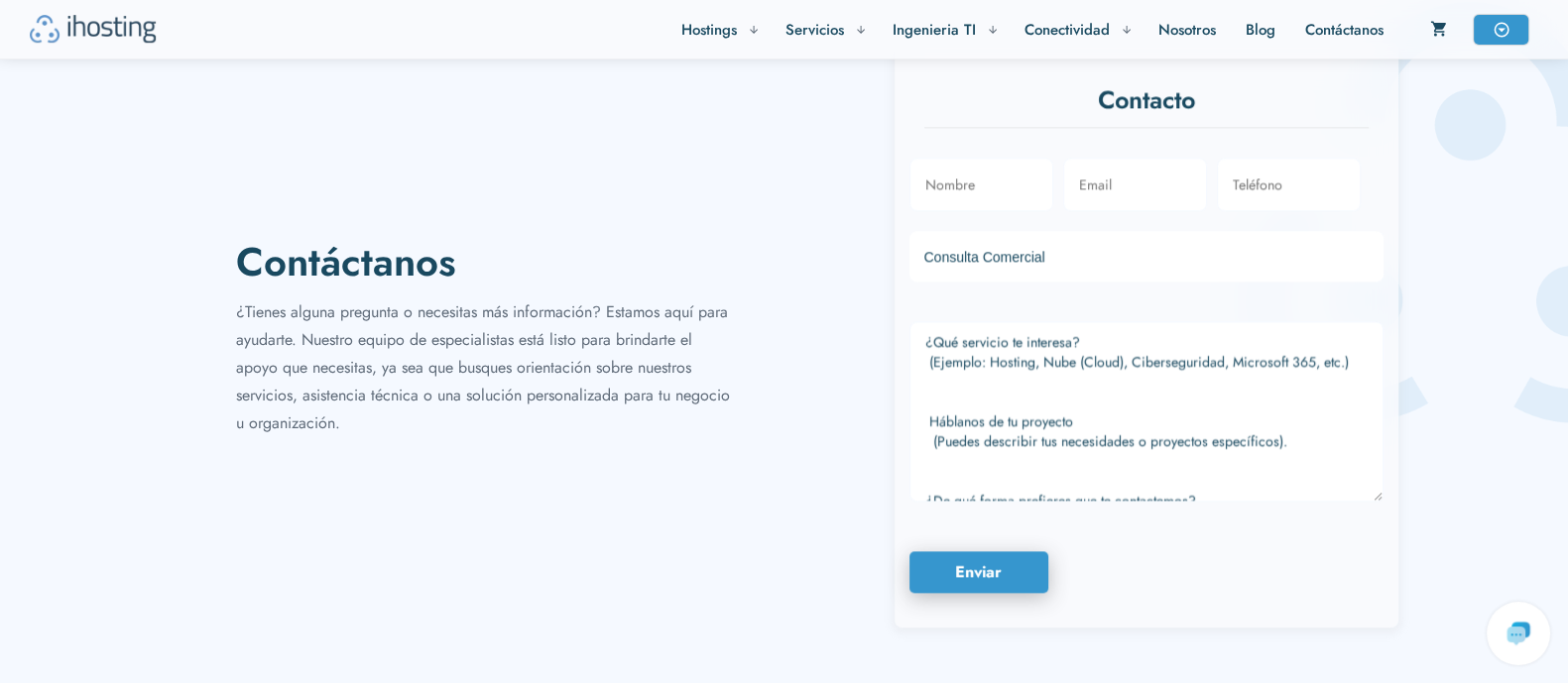 click on "Consulta Comercial Denuncias SPAM - Phishing Desenlistar IP de DNSBL ihosting Soporte" at bounding box center [1146, 256] 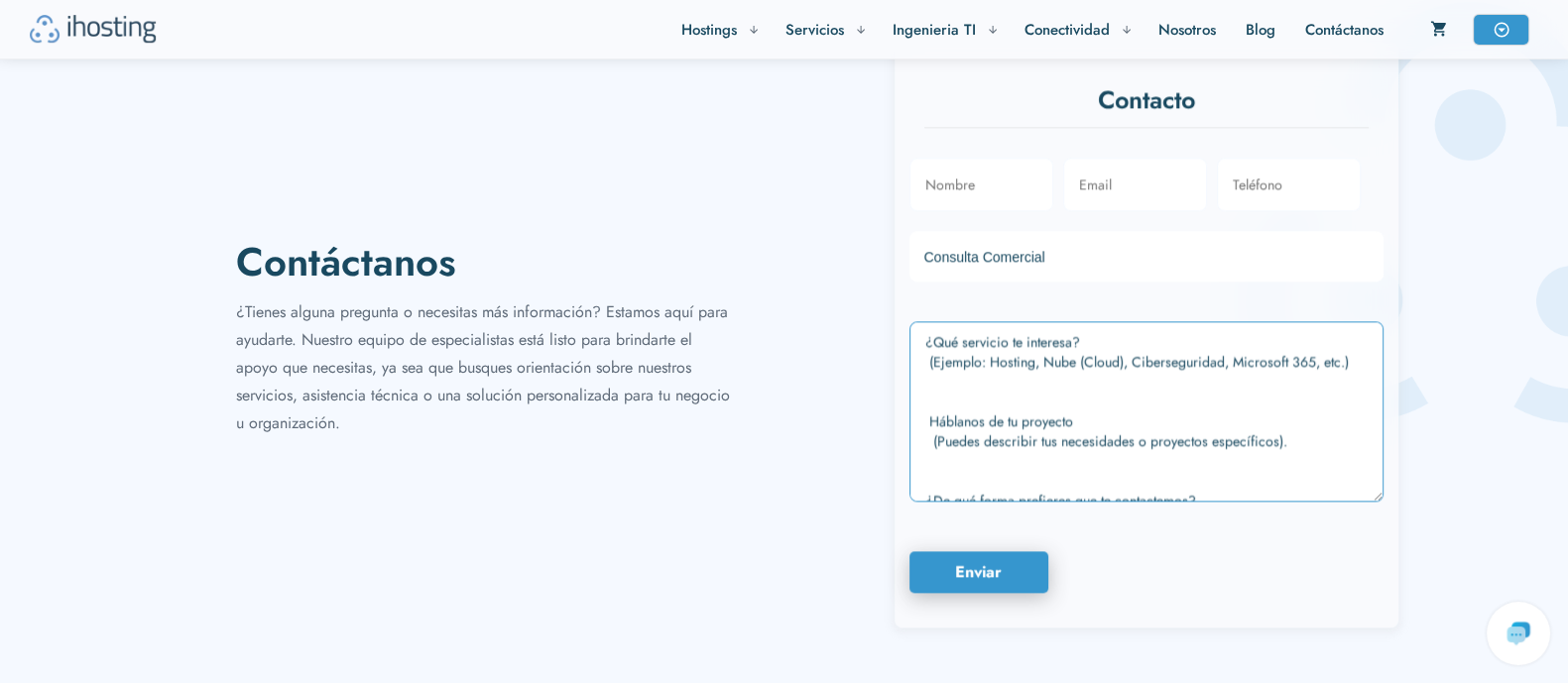 click on "Consulta Comercial Denuncias SPAM - Phishing Desenlistar IP de DNSBL ihosting Soporte" at bounding box center [1146, 256] 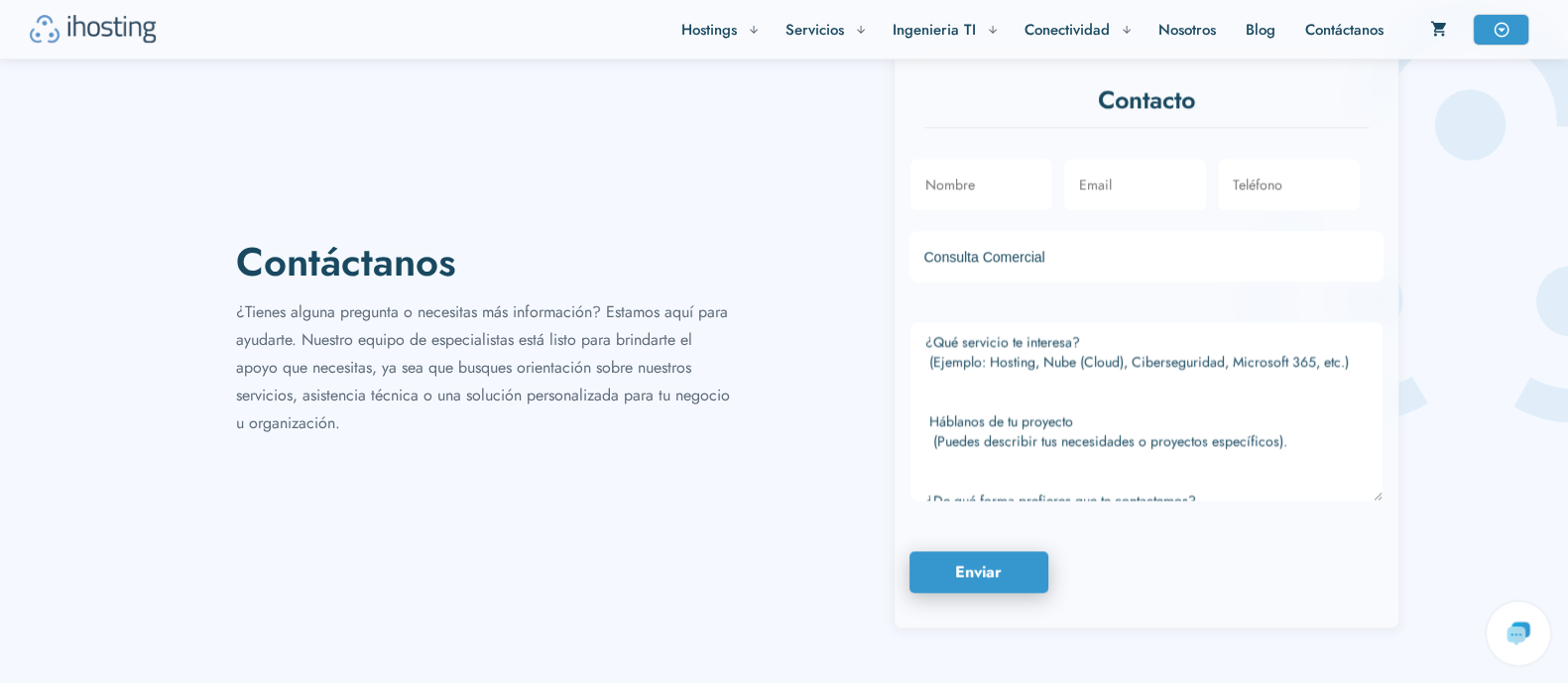 click on "Consulta Comercial Denuncias SPAM - Phishing Desenlistar IP de DNSBL ihosting Soporte" at bounding box center [1146, 256] 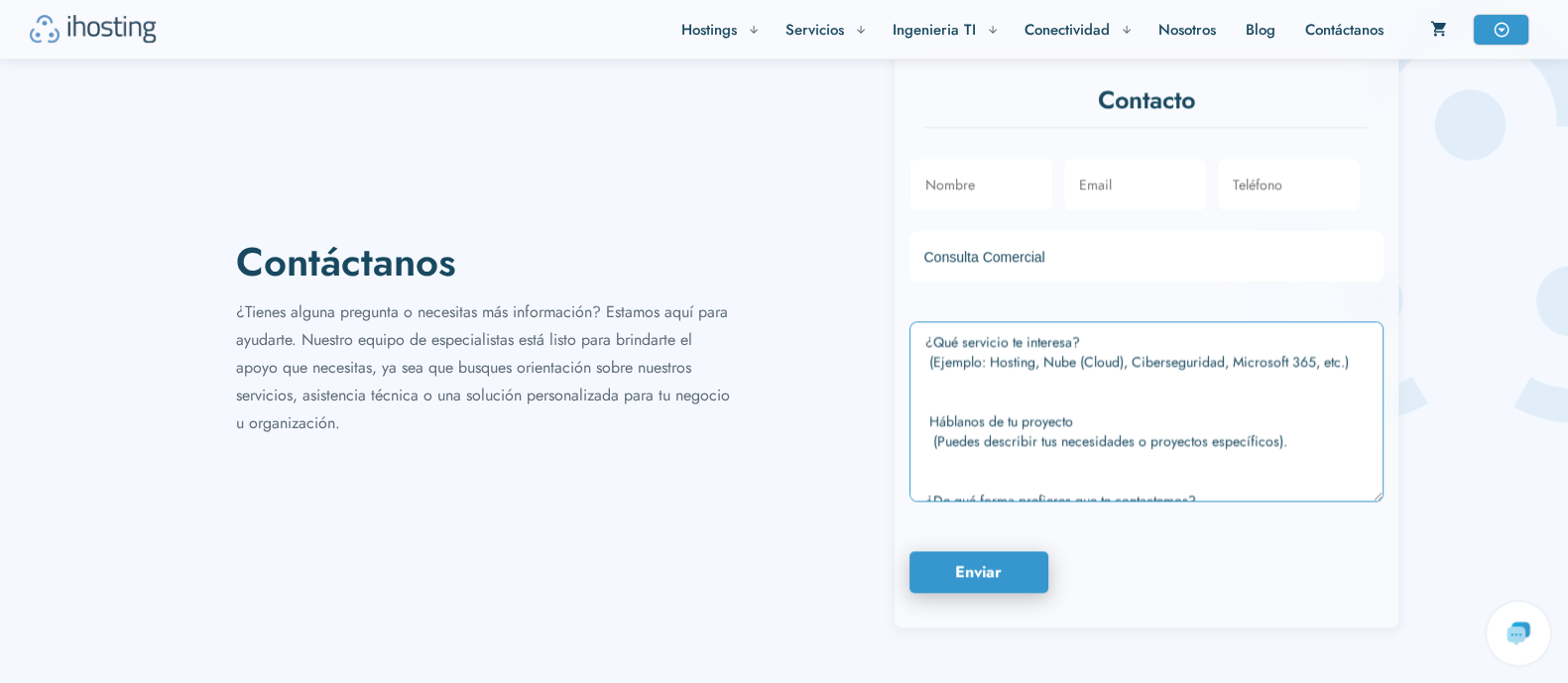 drag, startPoint x: 915, startPoint y: 361, endPoint x: 983, endPoint y: 362, distance: 68.007353 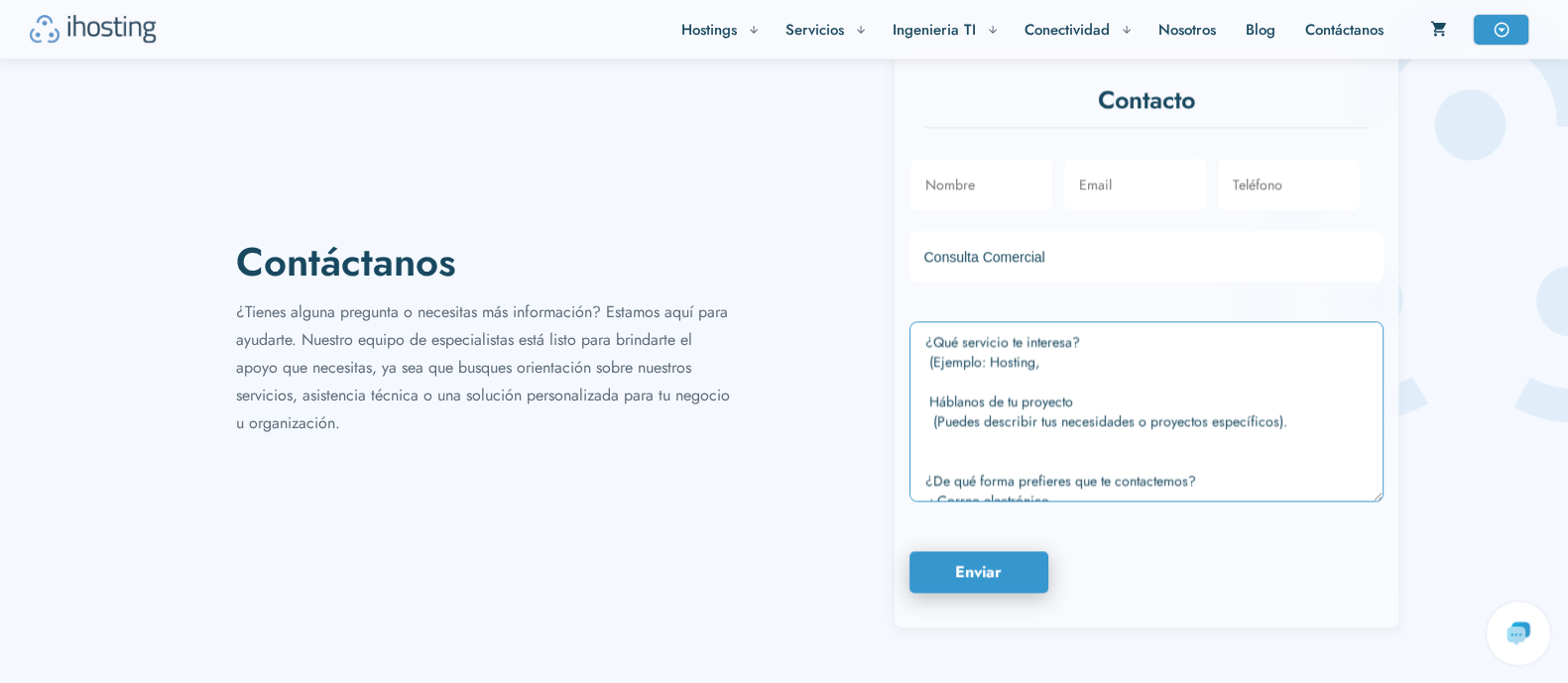 click on "¿Qué servicio te interesa?
(Ejemplo: Hosting, Nube (Cloud), Ciberseguridad, Microsoft 365, etc.)
Háblanos de tu proyecto
(Puedes describir tus necesidades o proyectos específicos).
¿De qué forma prefieres que te contactemos?
• Correo electrónico
• Teléfono
• WhatsApp
• Otro (especificar)" at bounding box center (1146, 411) 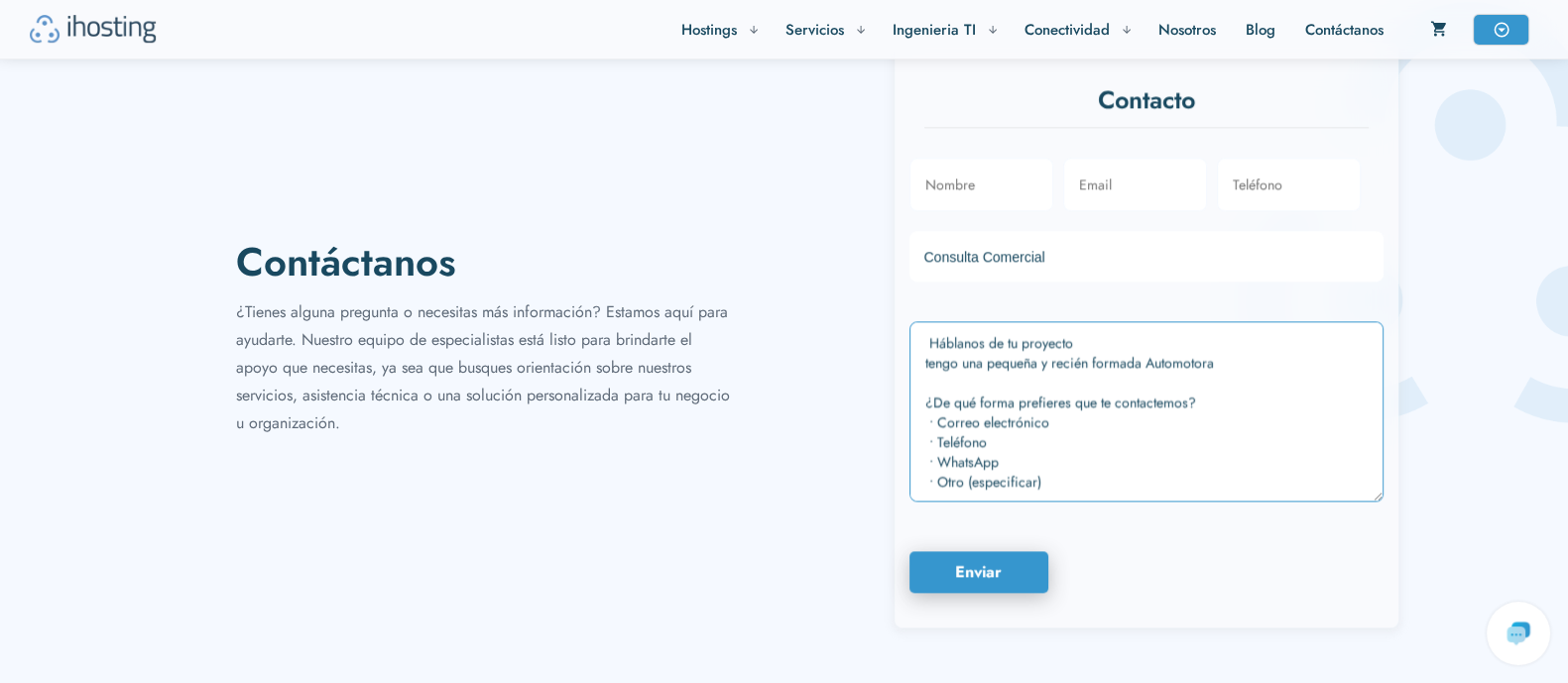 scroll, scrollTop: 58, scrollLeft: 0, axis: vertical 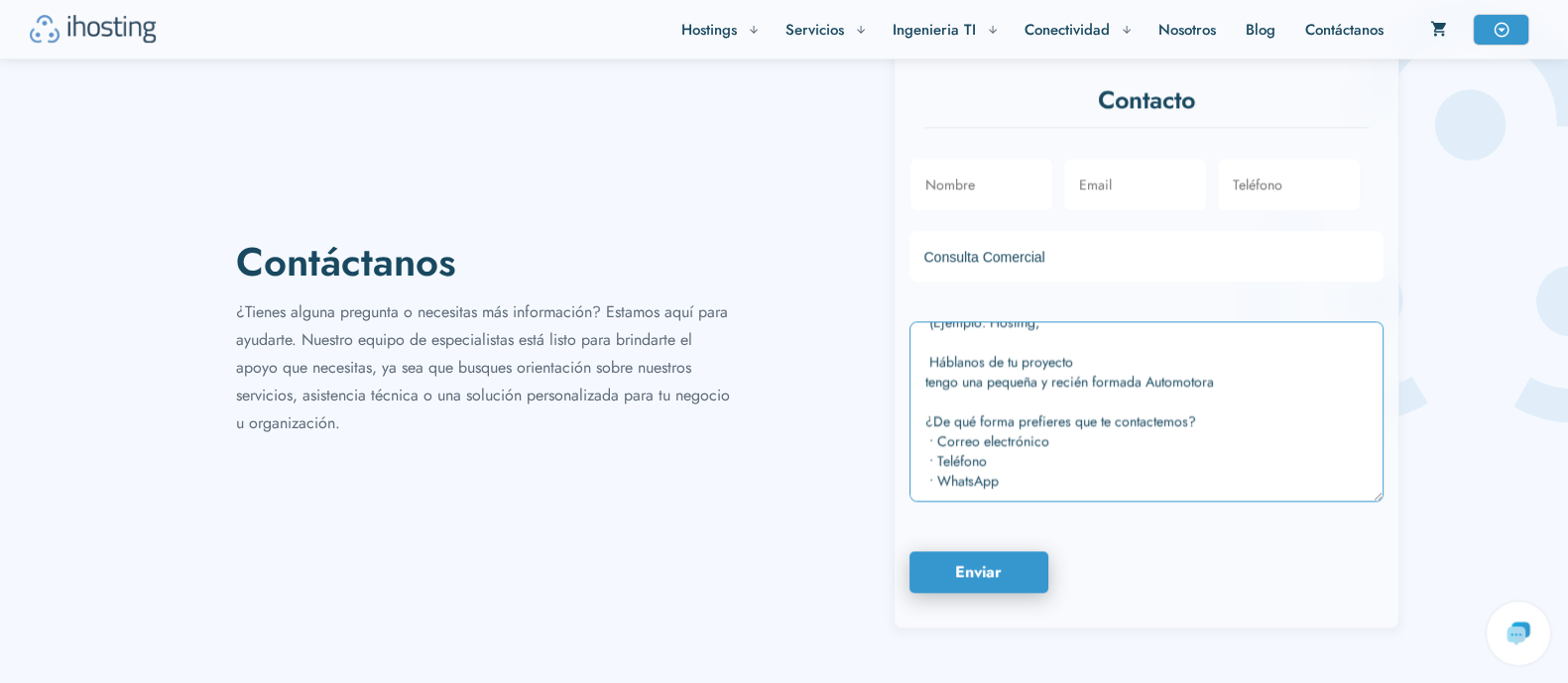 click on "¿Qué servicio te interesa?
(Ejemplo: Hosting, Nube (Cloud), Ciberseguridad, Microsoft 365, etc.)
Háblanos de tu proyecto
(Puedes describir tus necesidades o proyectos específicos).
¿De qué forma prefieres que te contactemos?
• Correo electrónico
• Teléfono
• WhatsApp
• Otro (especificar)" at bounding box center [1146, 411] 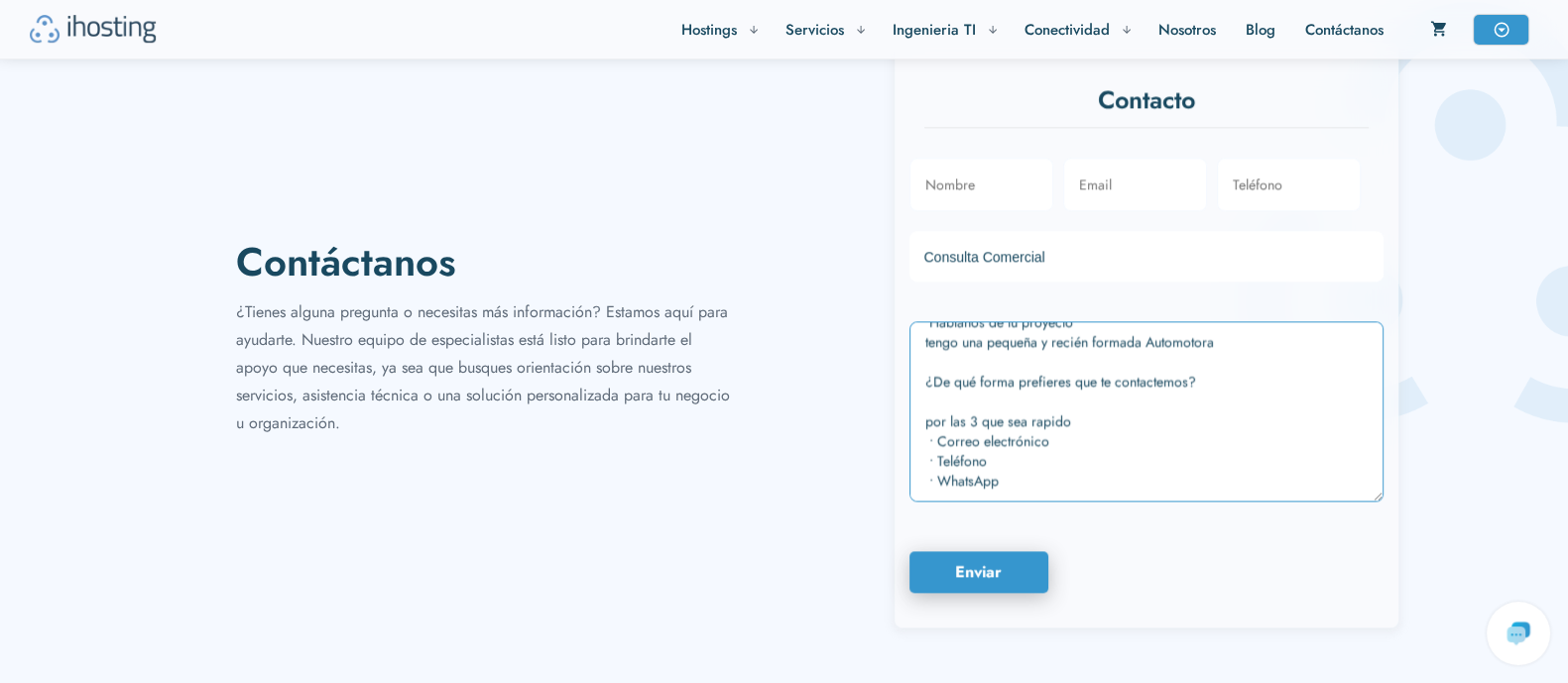 scroll, scrollTop: 98, scrollLeft: 0, axis: vertical 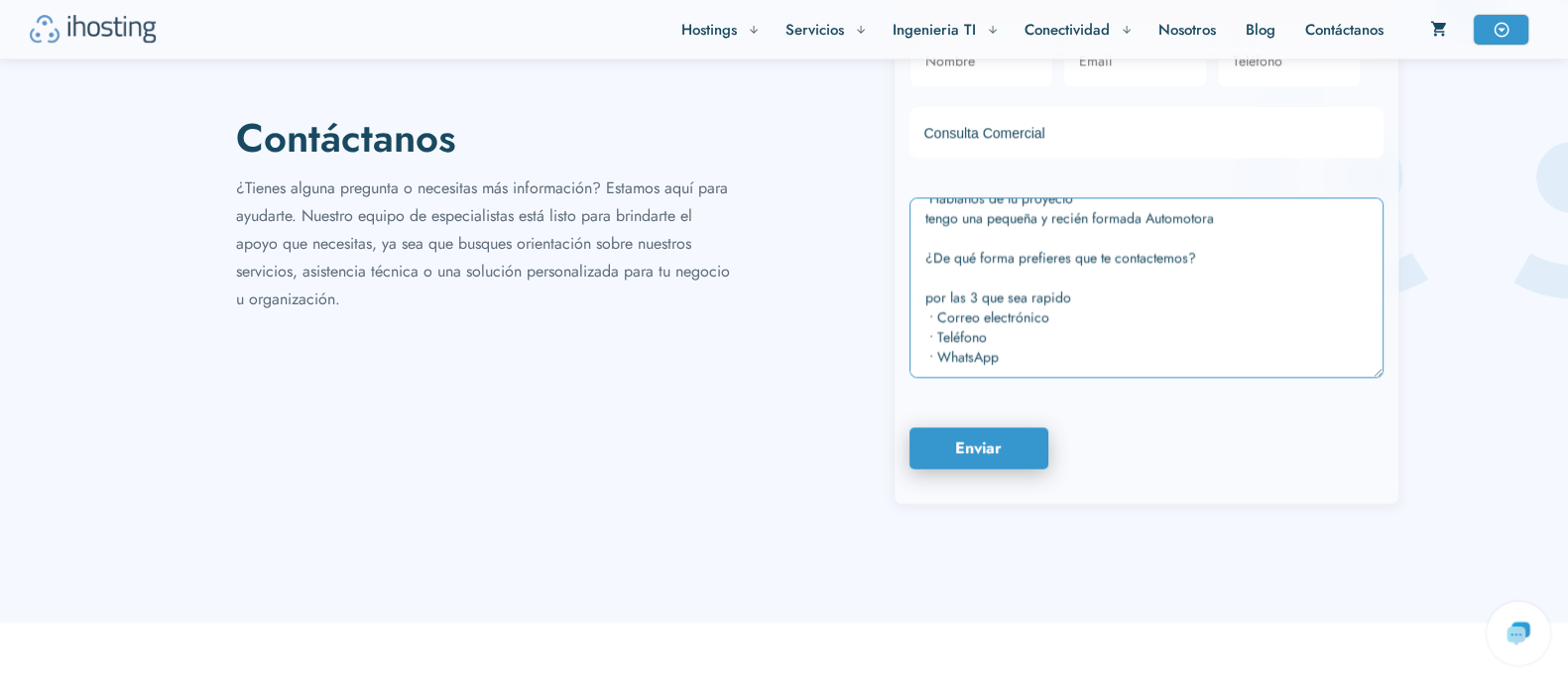 click on "¿Qué servicio te interesa?
(Ejemplo: Hosting, Nube (Cloud), Ciberseguridad, Microsoft 365, etc.)
Háblanos de tu proyecto
(Puedes describir tus necesidades o proyectos específicos).
¿De qué forma prefieres que te contactemos?
• Correo electrónico
• Teléfono
• WhatsApp
• Otro (especificar)" at bounding box center [1146, 287] 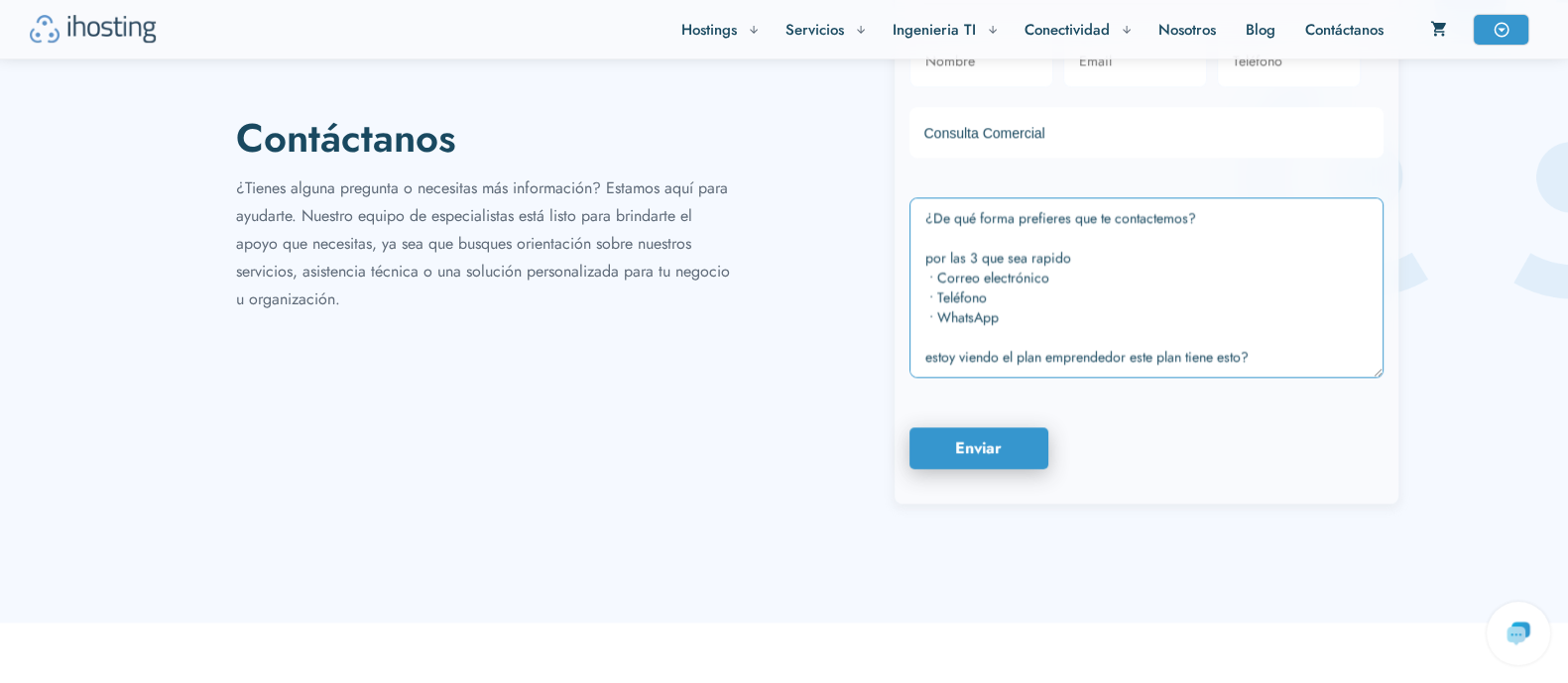 paste on "SSL certificado seguro para el sitio.
WordPress es una herramienta para. Crear sitios web
Otro, es que puedas colocar el sitio tú sin herramienta de tercero" 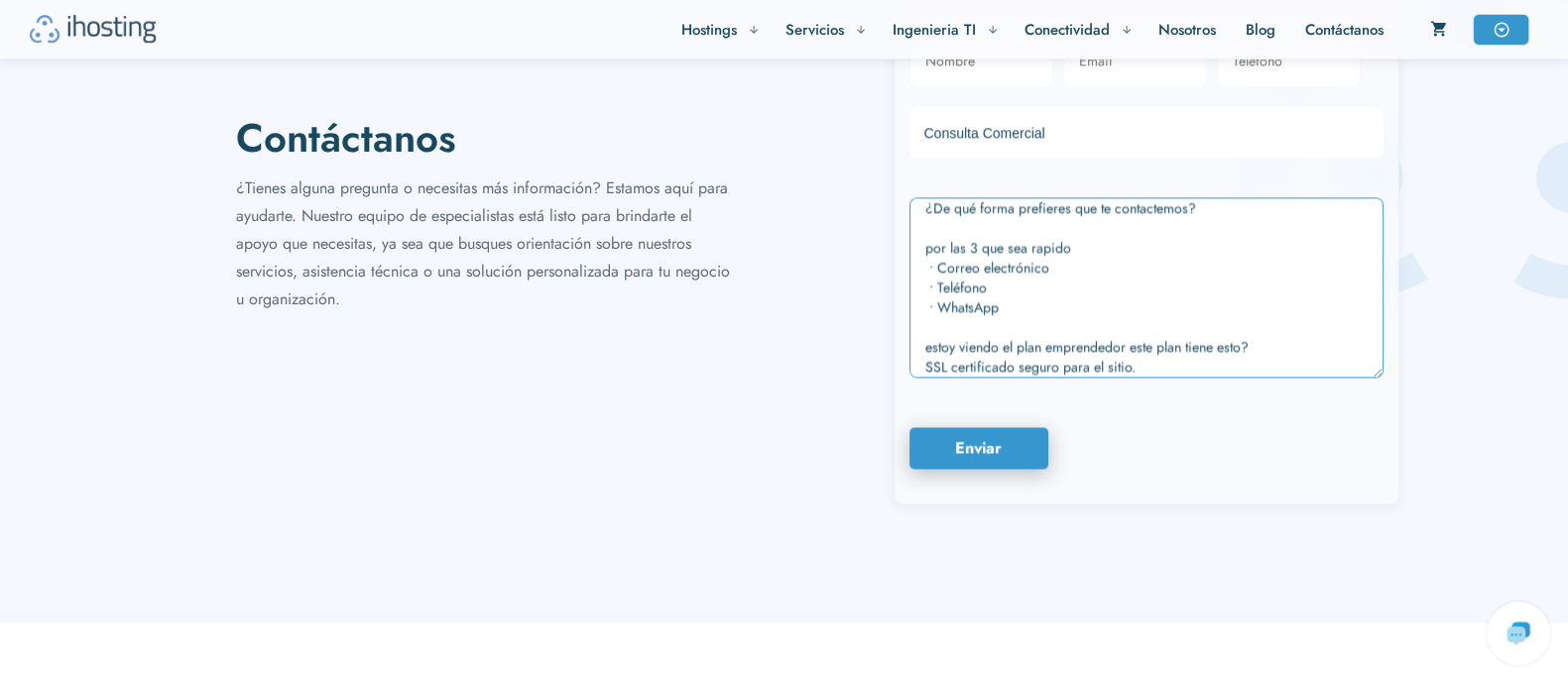 scroll, scrollTop: 169, scrollLeft: 0, axis: vertical 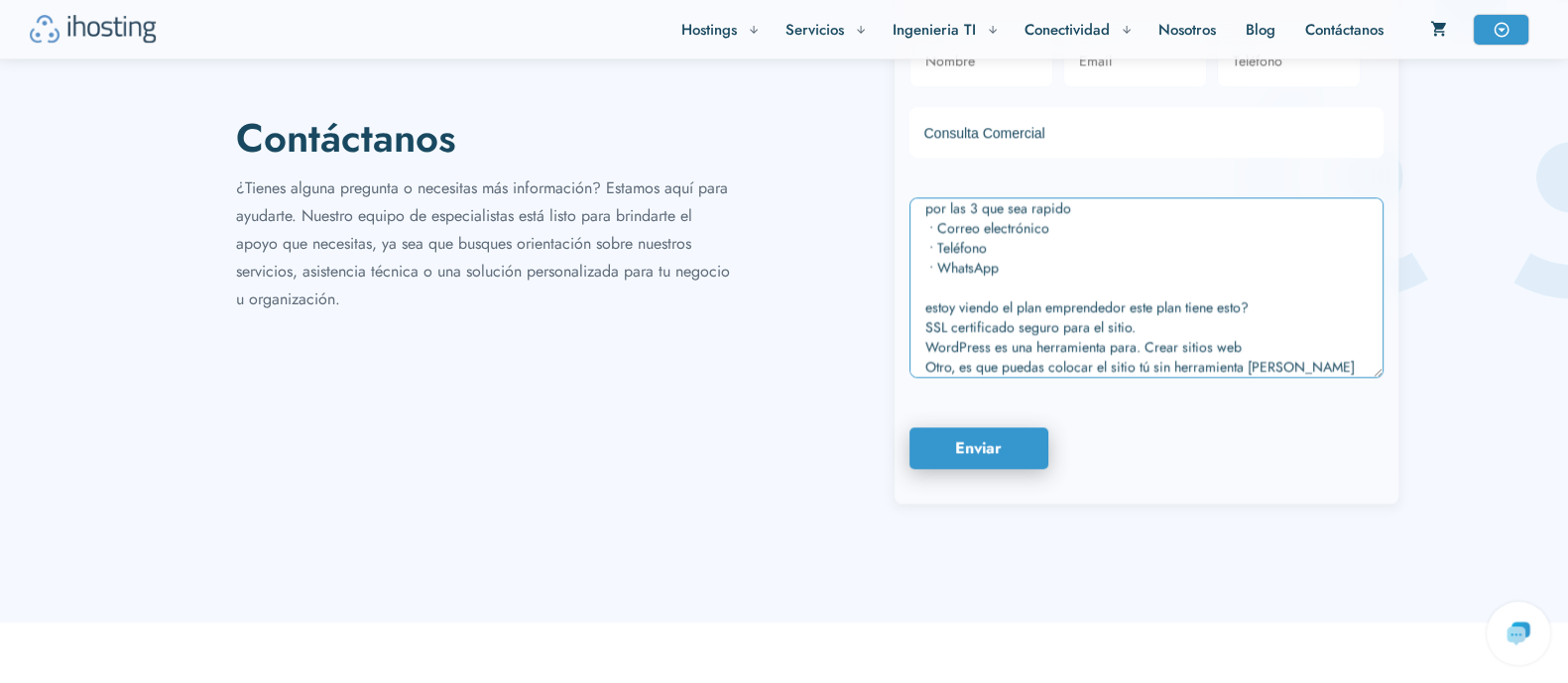 click on "¿Qué servicio te interesa?
(Ejemplo: Hosting, Nube (Cloud), Ciberseguridad, Microsoft 365, etc.)
Háblanos de tu proyecto
(Puedes describir tus necesidades o proyectos específicos).
¿De qué forma prefieres que te contactemos?
• Correo electrónico
• Teléfono
• WhatsApp
• Otro (especificar)" at bounding box center (1146, 287) 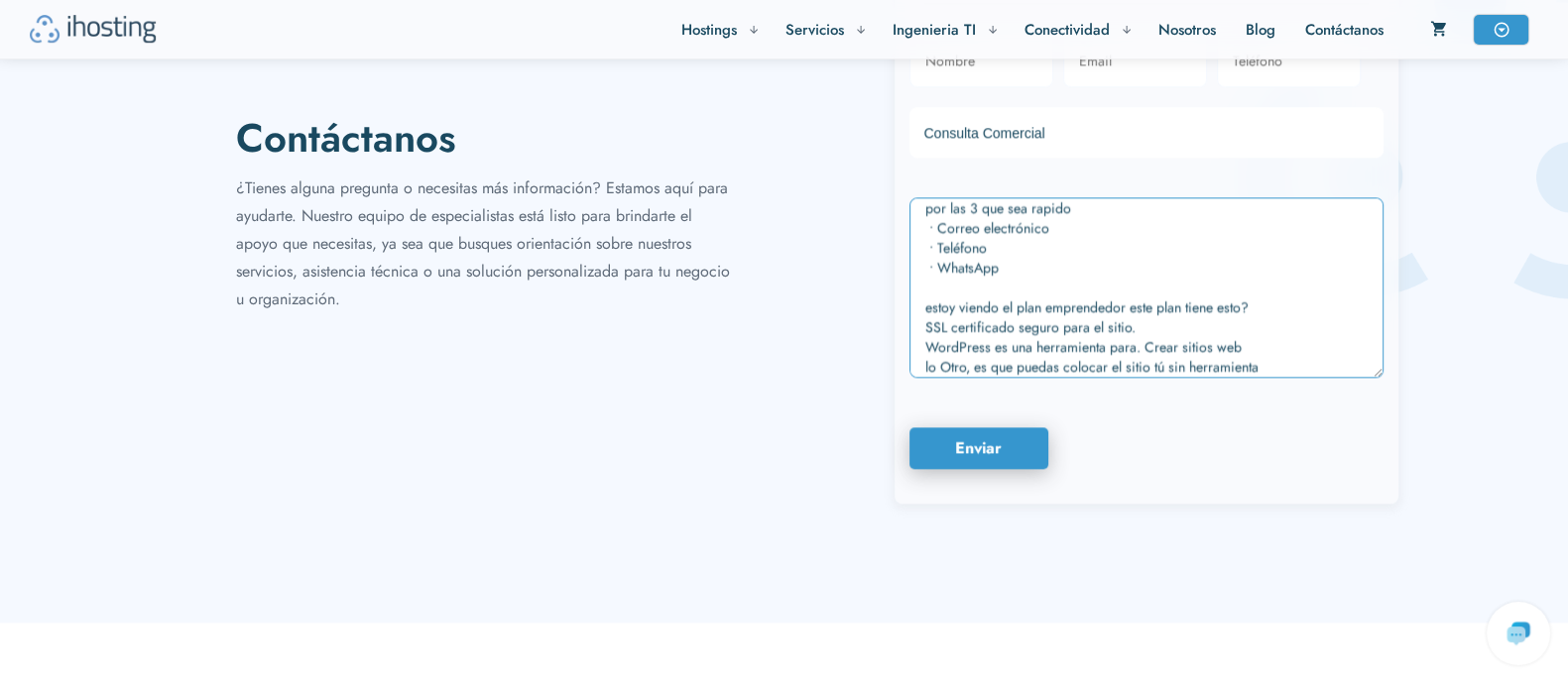 click on "¿Qué servicio te interesa?
(Ejemplo: Hosting, Nube (Cloud), Ciberseguridad, Microsoft 365, etc.)
Háblanos de tu proyecto
(Puedes describir tus necesidades o proyectos específicos).
¿De qué forma prefieres que te contactemos?
• Correo electrónico
• Teléfono
• WhatsApp
• Otro (especificar)" at bounding box center (1146, 287) 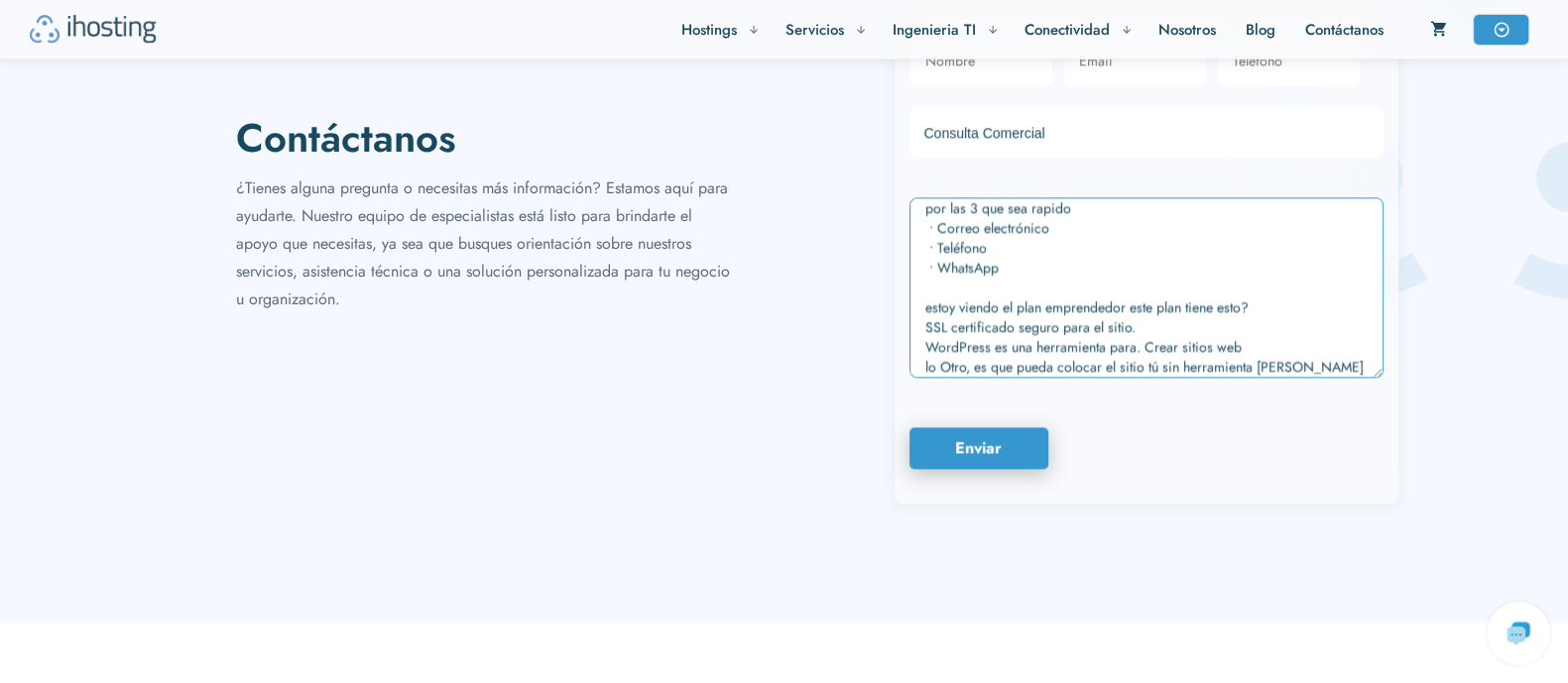click on "¿Qué servicio te interesa?
(Ejemplo: Hosting, Nube (Cloud), Ciberseguridad, Microsoft 365, etc.)
Háblanos de tu proyecto
(Puedes describir tus necesidades o proyectos específicos).
¿De qué forma prefieres que te contactemos?
• Correo electrónico
• Teléfono
• WhatsApp
• Otro (especificar)" at bounding box center [1146, 287] 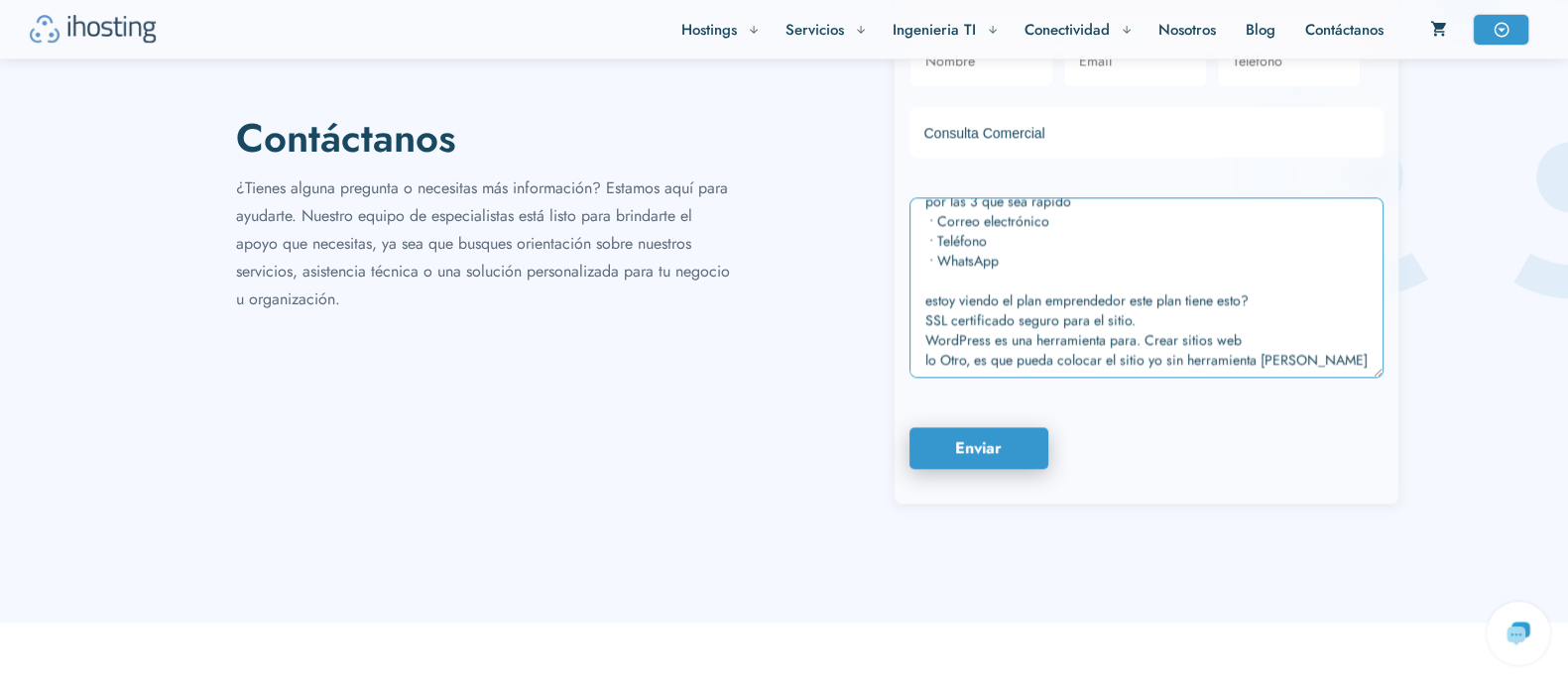 scroll, scrollTop: 178, scrollLeft: 0, axis: vertical 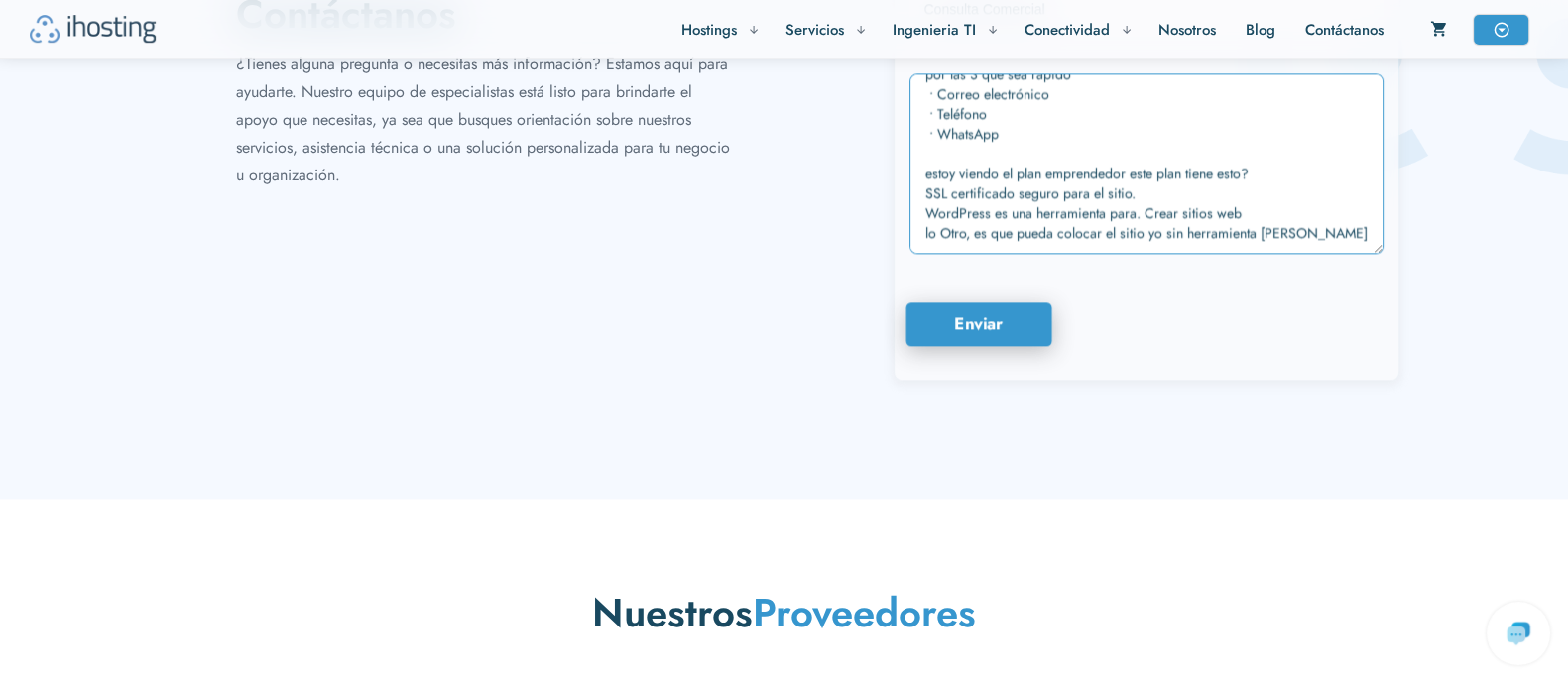 type on "¿Qué servicio te interesa?
(Ejemplo: Hosting,
Háblanos de tu proyecto
tengo una pequeña y recién formada Automotora
¿De qué forma prefieres que te contactemos?
por las 3 que sea rapido
• Correo electrónico
• Teléfono
• WhatsApp
estoy viendo el plan emprendedor este plan tiene esto?
SSL certificado seguro para el sitio.
WordPress es una herramienta para. Crear sitios web
lo Otro, es que pueda colocar el sitio yo sin herramienta de tercero" 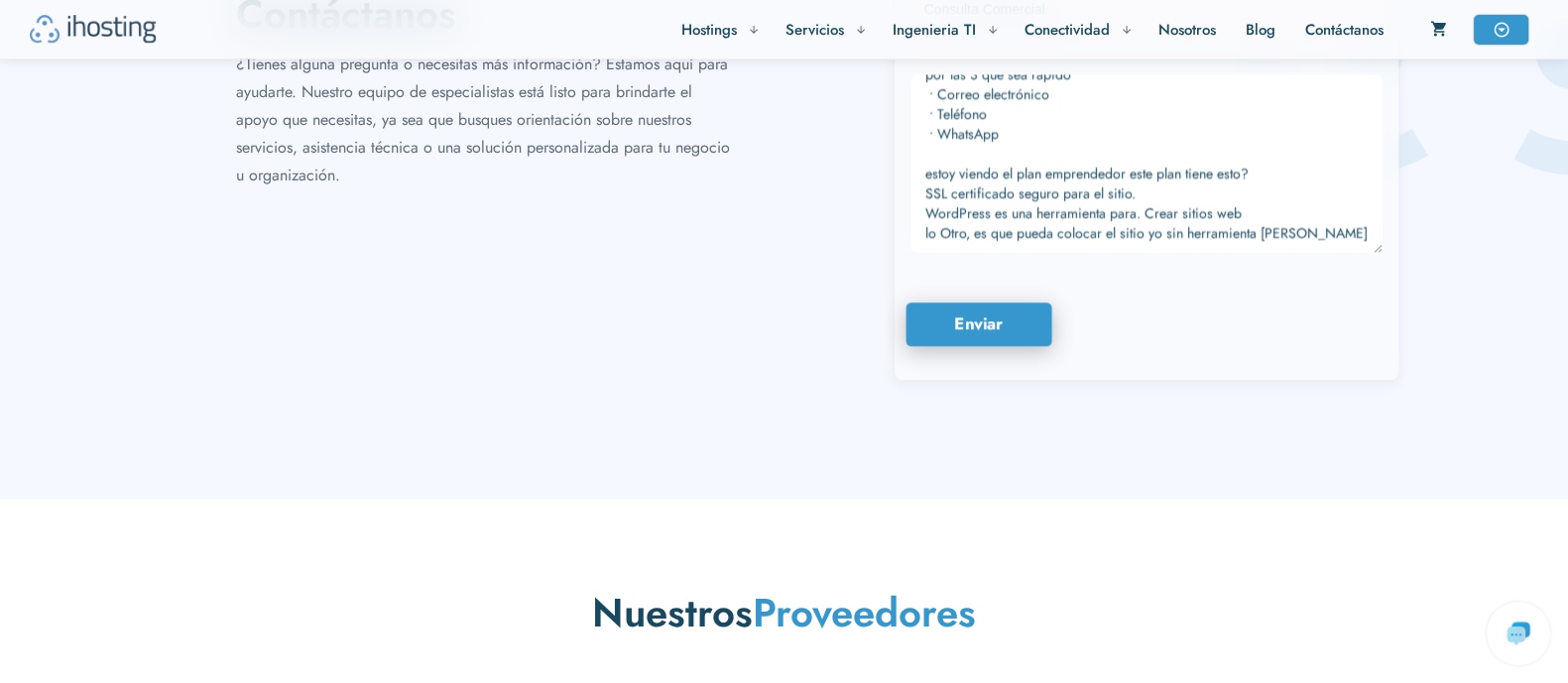 click on "Enviar" at bounding box center (978, 324) 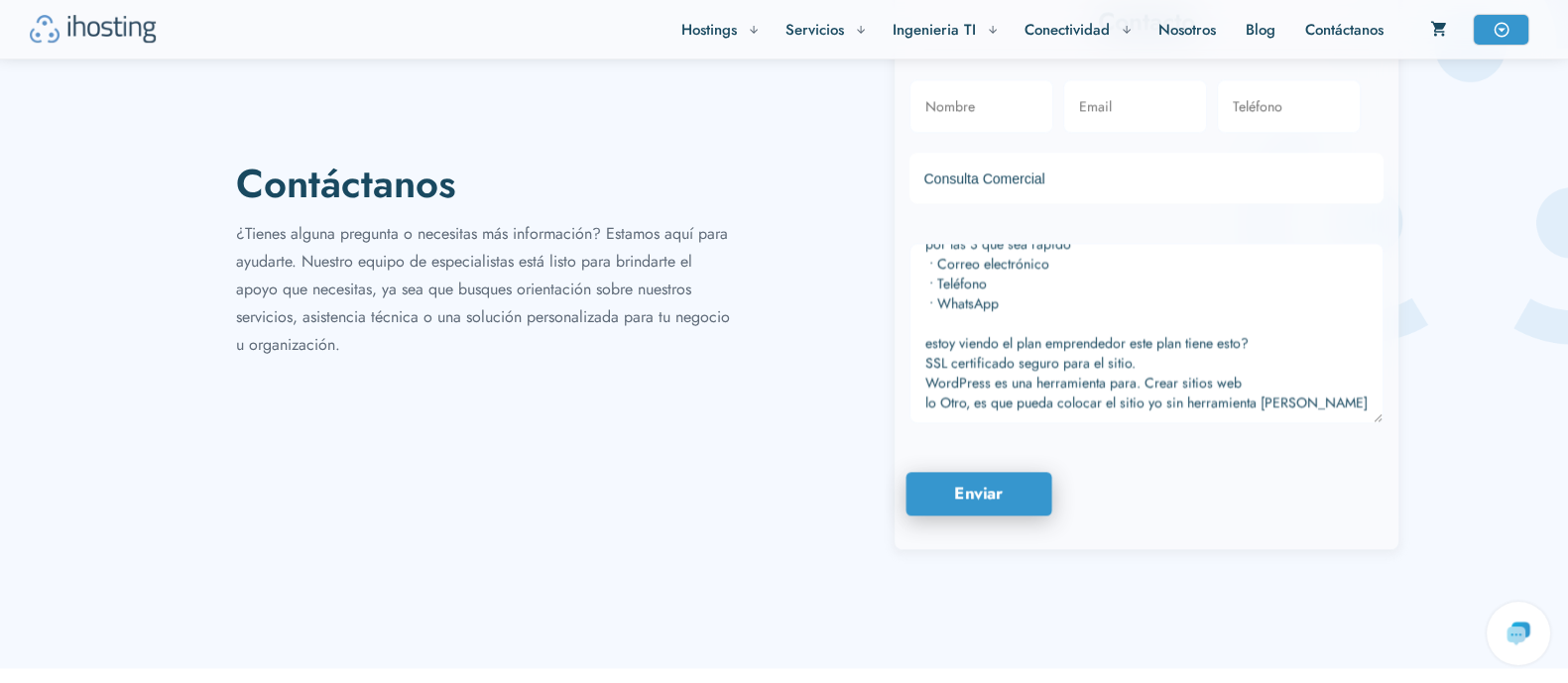 scroll, scrollTop: 3425, scrollLeft: 0, axis: vertical 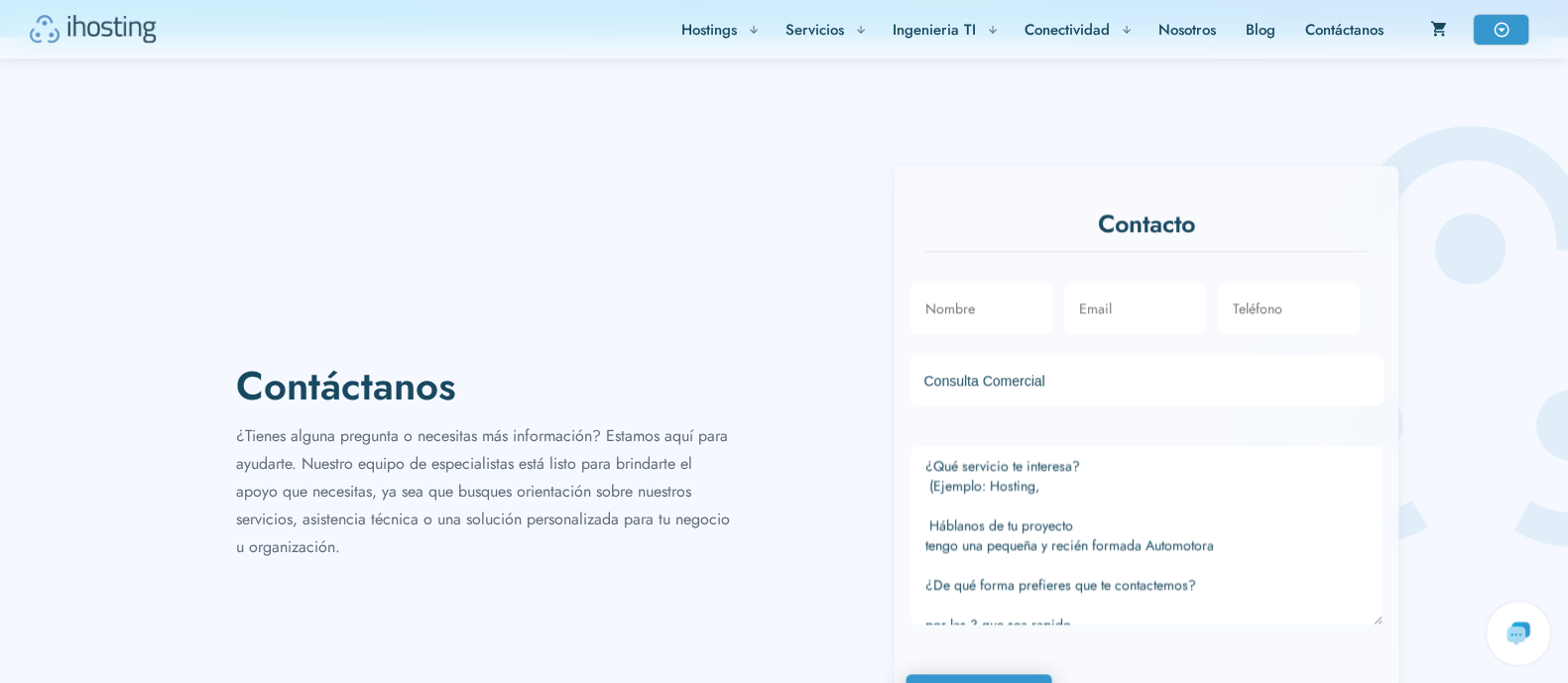 click at bounding box center [981, 313] 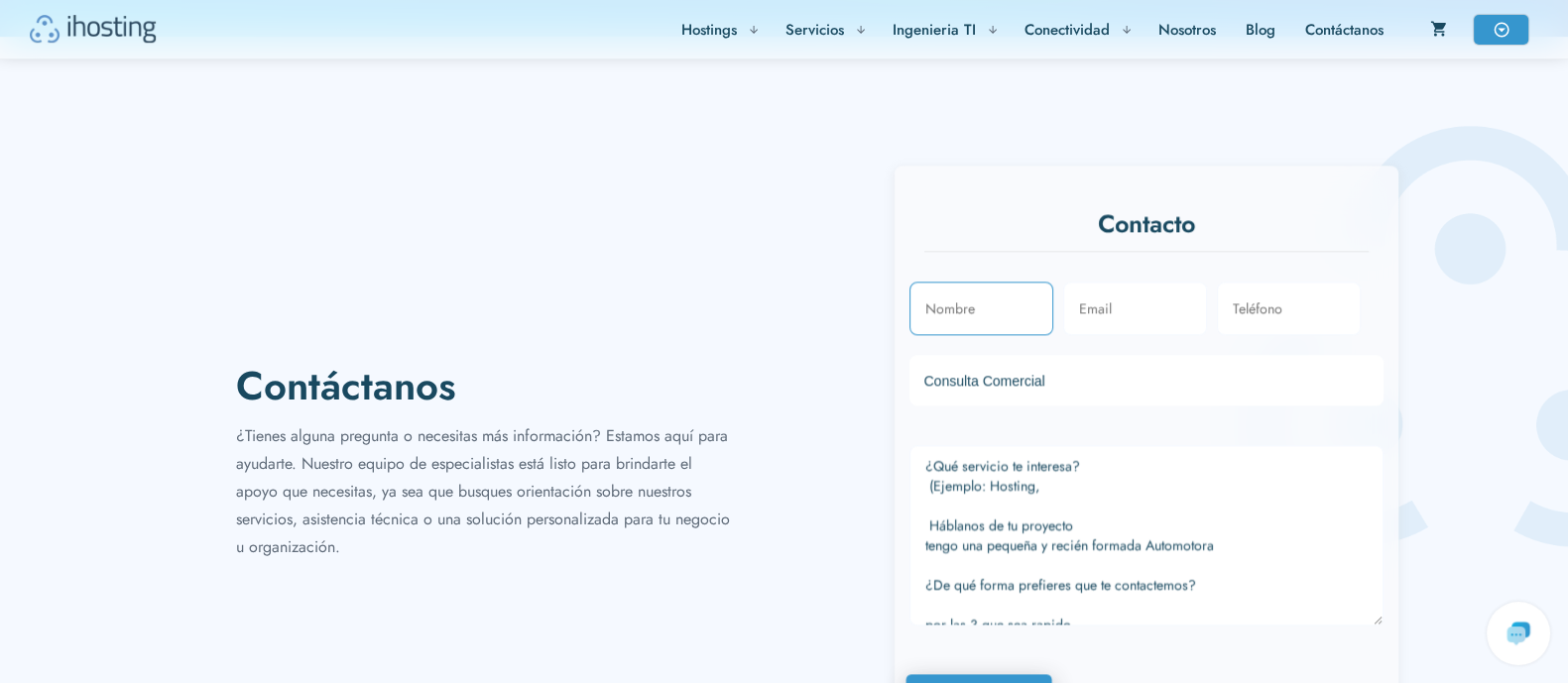 click at bounding box center (981, 308) 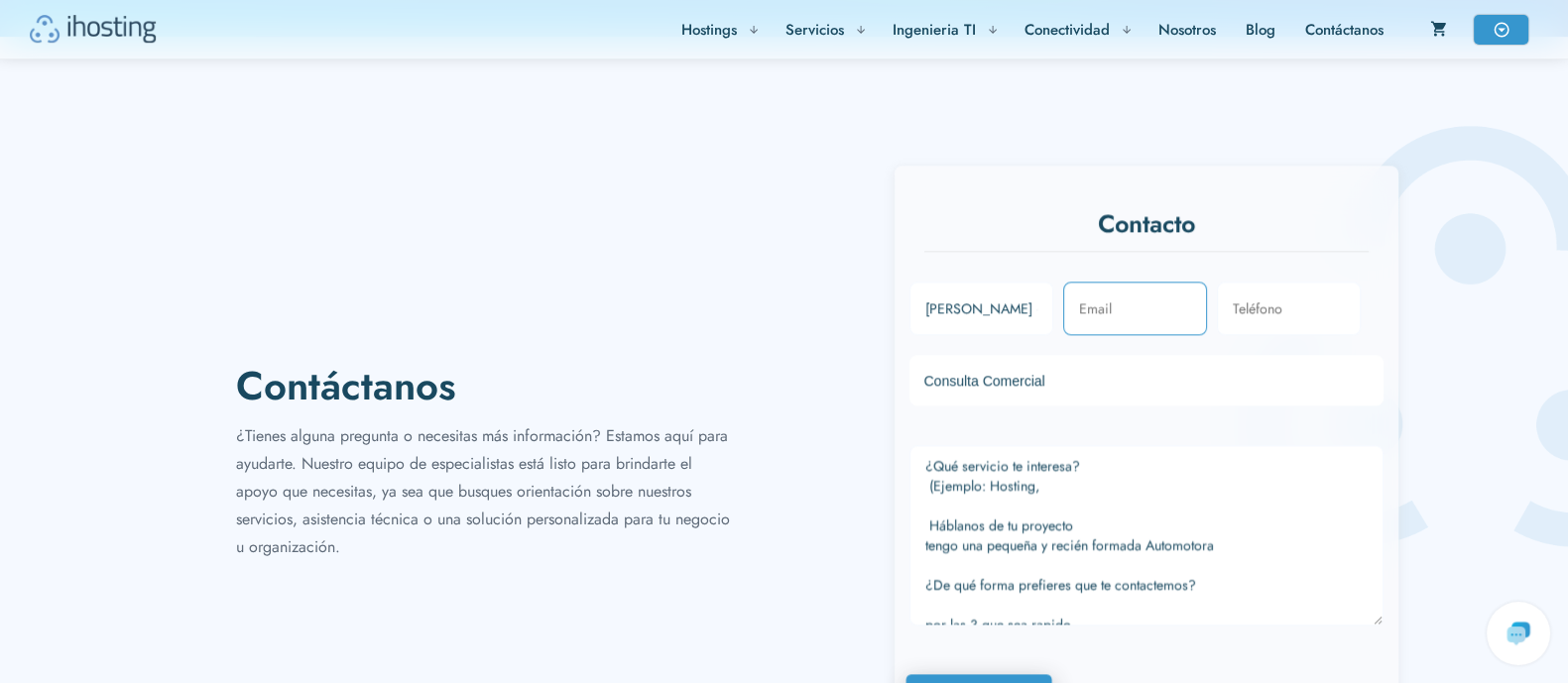 click at bounding box center (1135, 308) 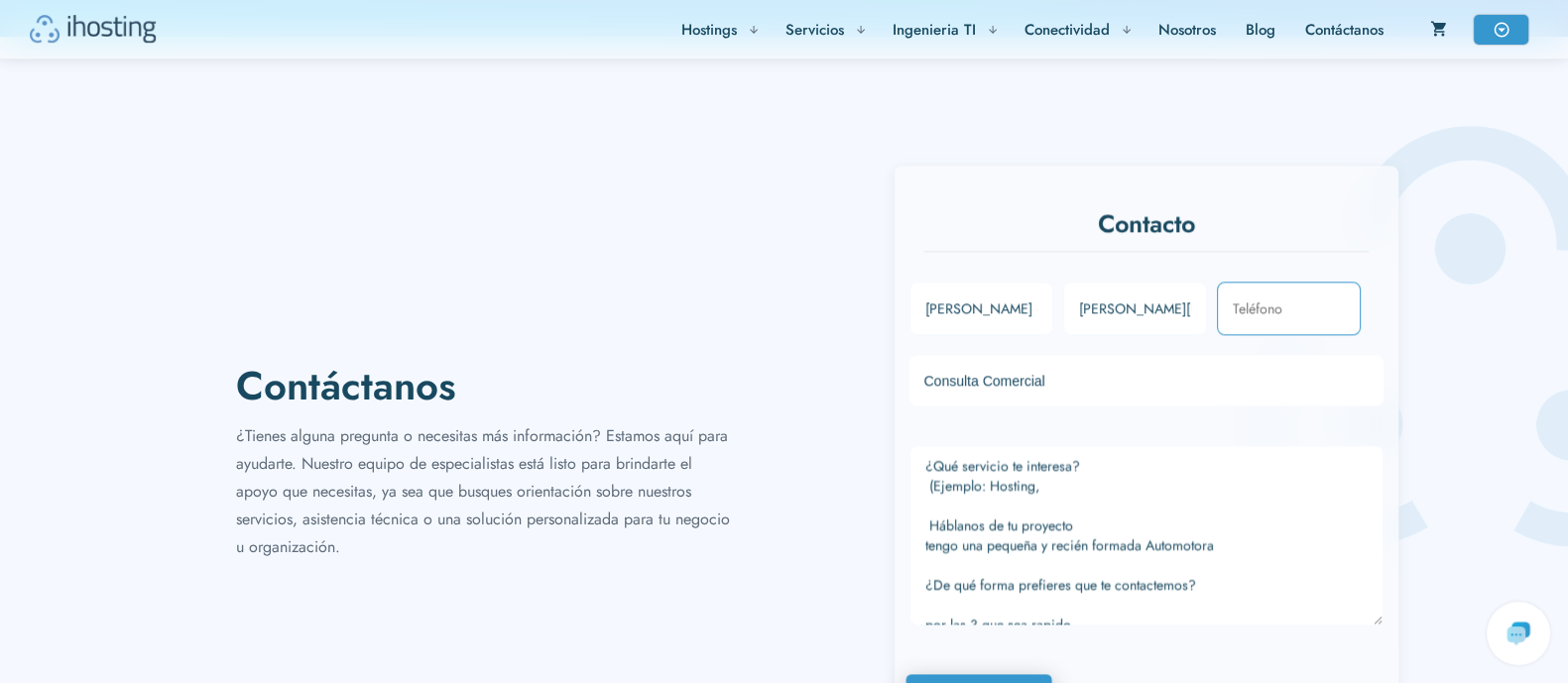 click at bounding box center (1288, 308) 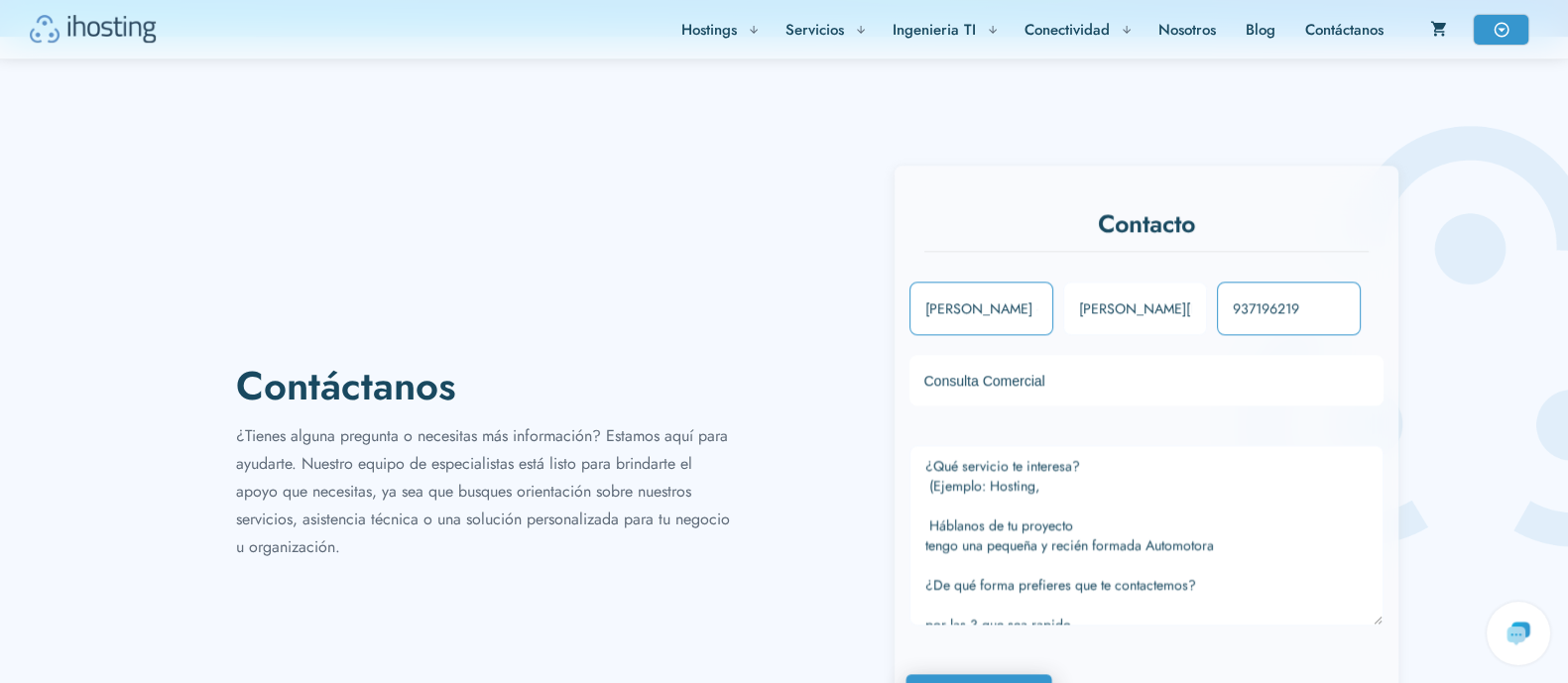 type on "937196219" 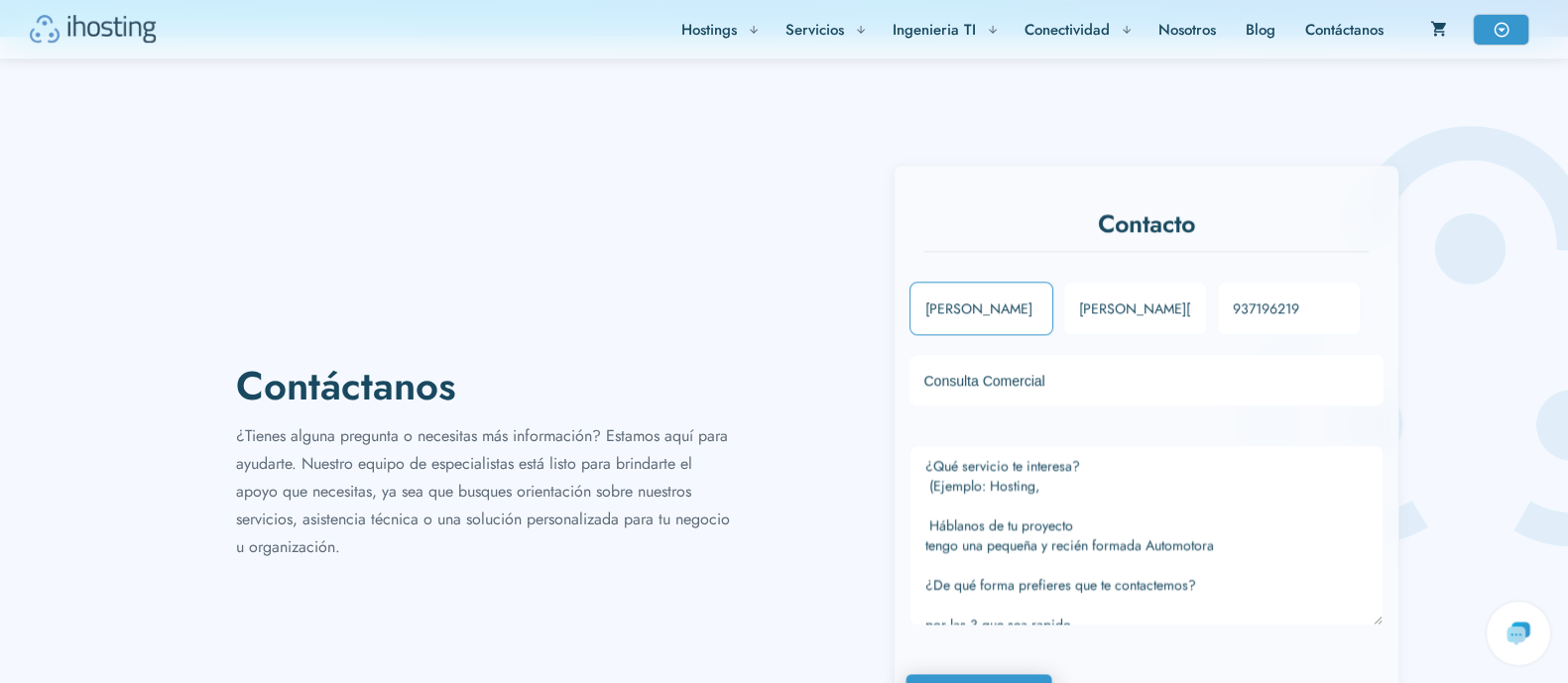 click on "Miguel <" at bounding box center (981, 308) 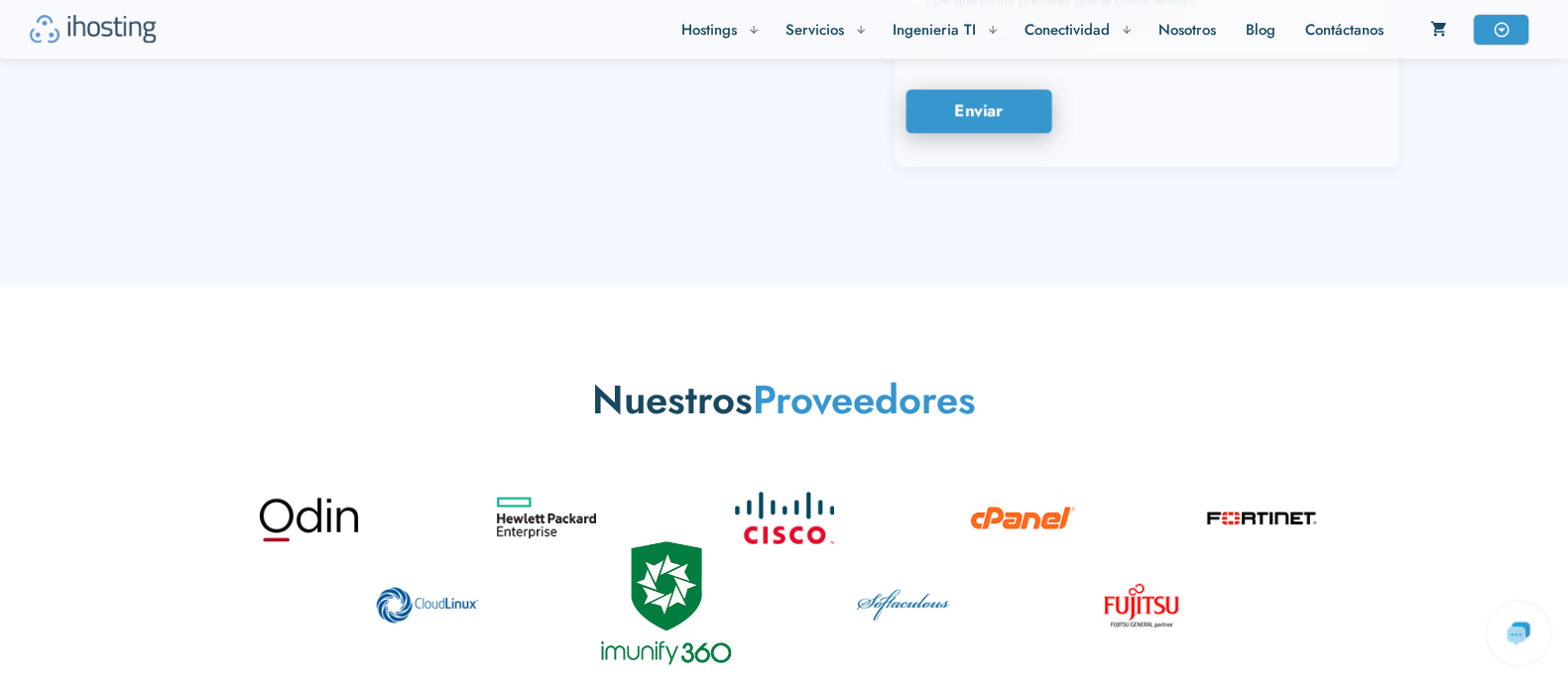 scroll, scrollTop: 3797, scrollLeft: 0, axis: vertical 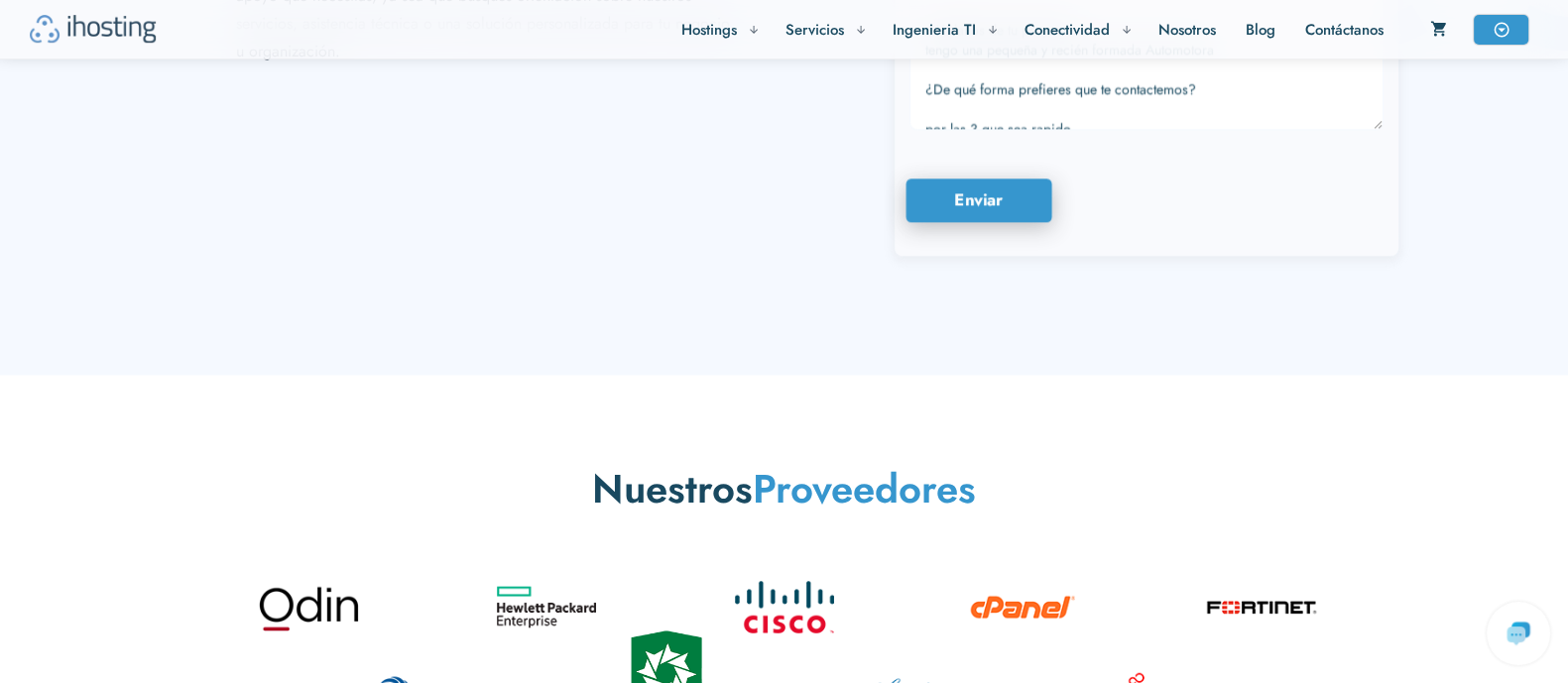 type on "Miguel  otto" 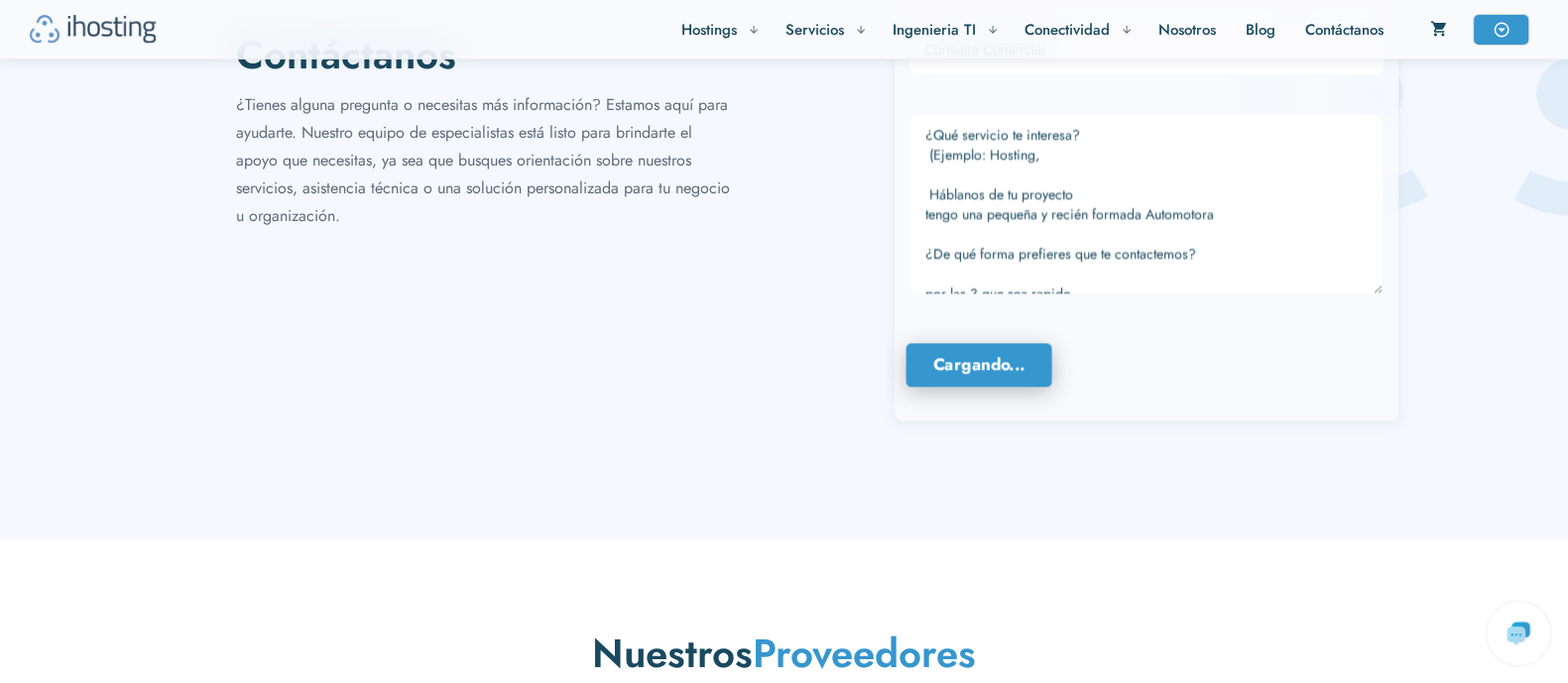 scroll, scrollTop: 3425, scrollLeft: 0, axis: vertical 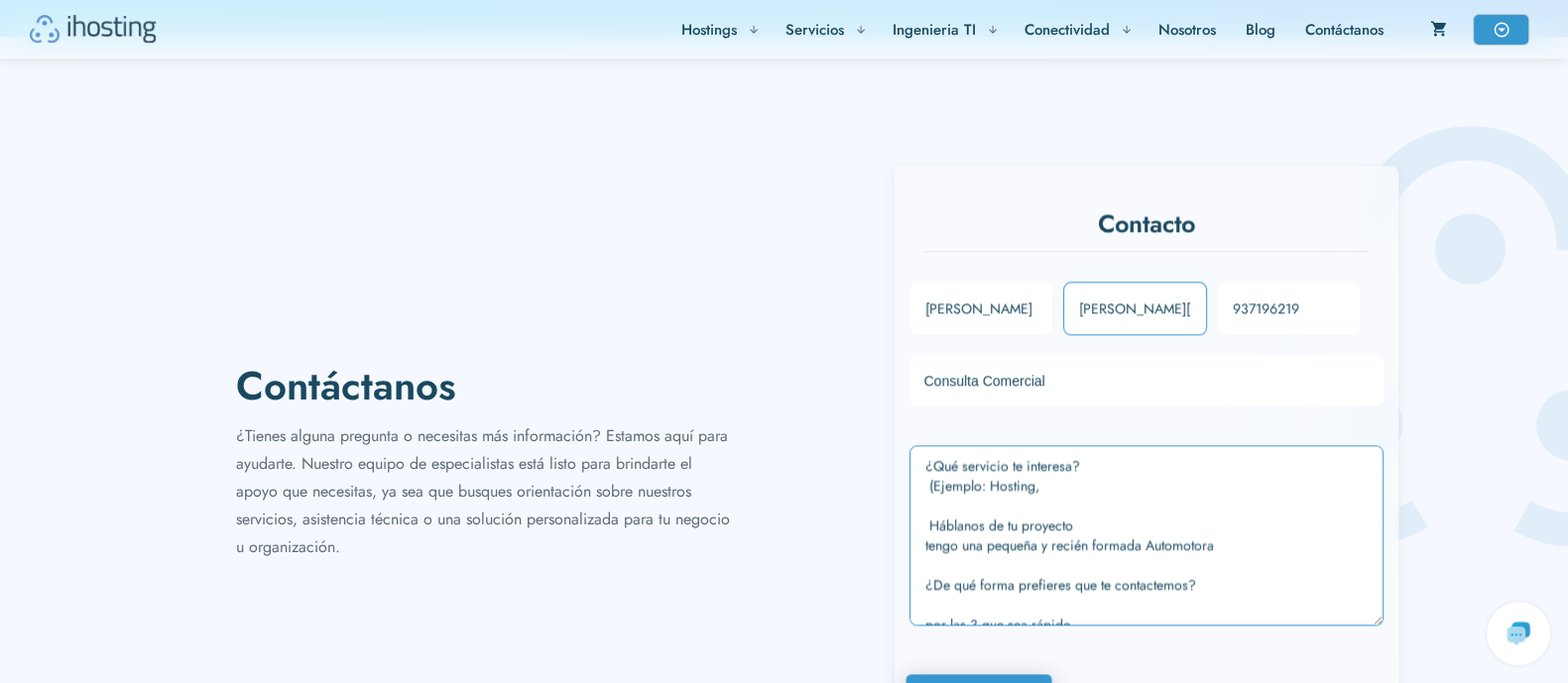 type on "¿Qué servicio te interesa?
(Ejemplo: Hosting,
Háblanos de tu proyecto
tengo una pequeña y recién formada Automotora
¿De qué forma prefieres que te contactemos?
por las 3 que sea rápido
• Correo electrónico
• Teléfono
• WhatsApp
estoy viendo el plan emprendedor este plan tiene esto?
SSL certificado seguro para el sitio.
WordPress es una herramienta para. Crear sitios web
lo Otro, es que pueda colocar el sitio yo sin herramienta de tercero" 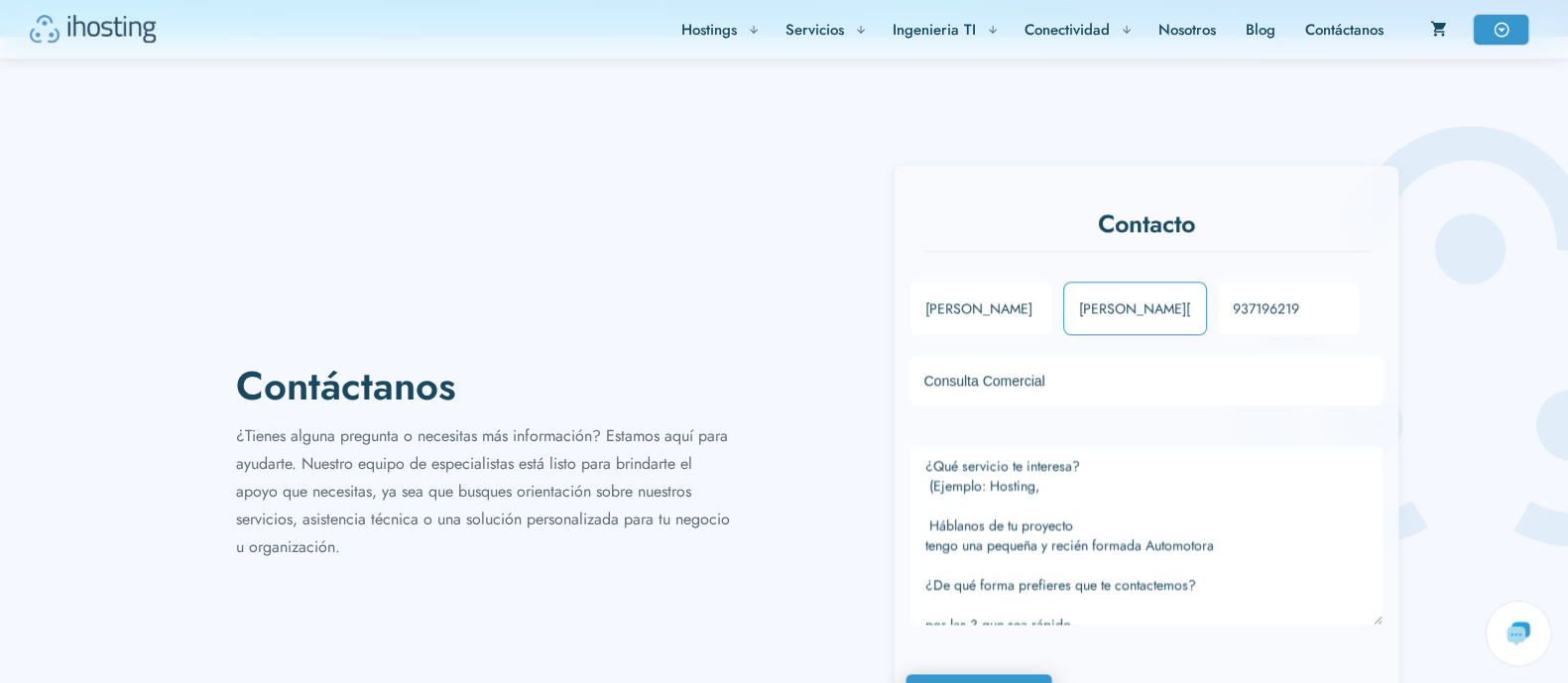 click on "miguel.otto.a@gmail.com" at bounding box center (1135, 308) 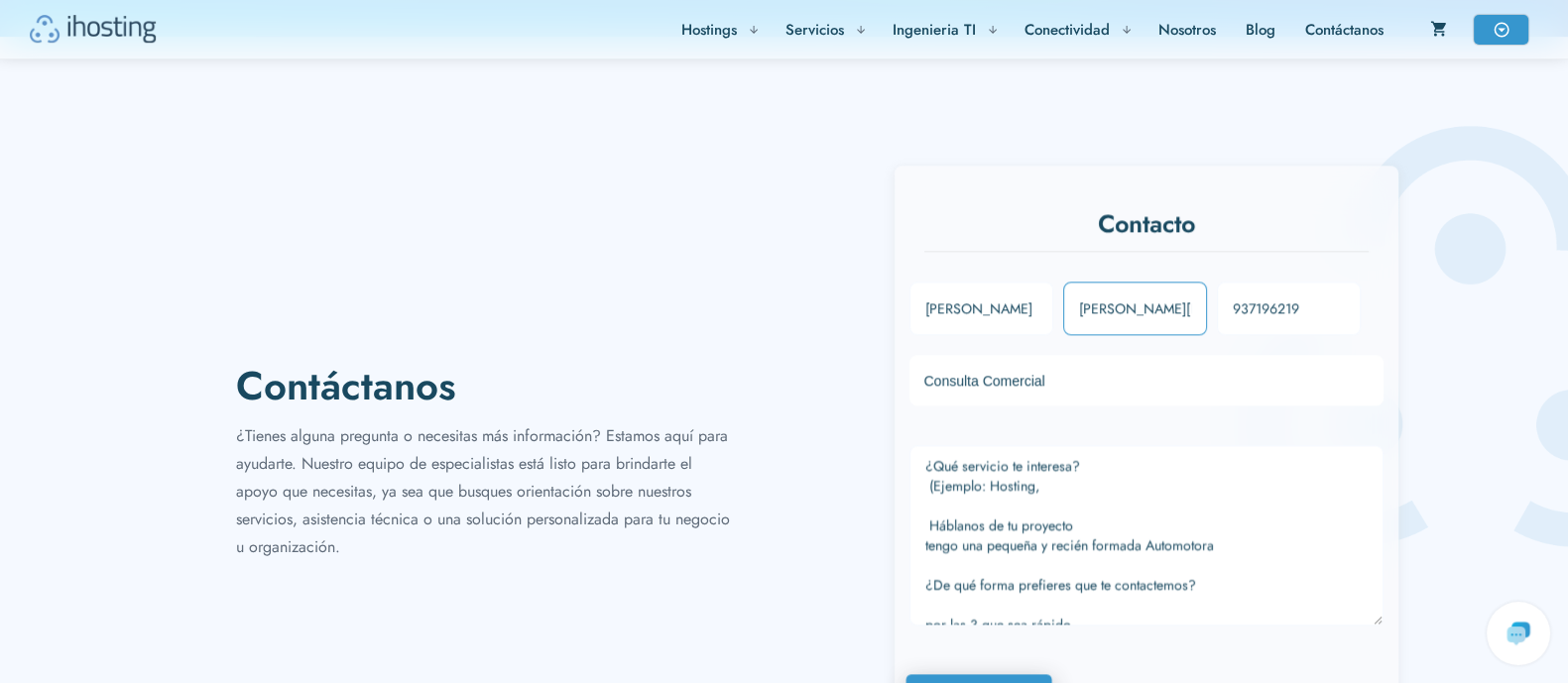 click on "miguel.otto.a@gmail.com" at bounding box center [1135, 308] 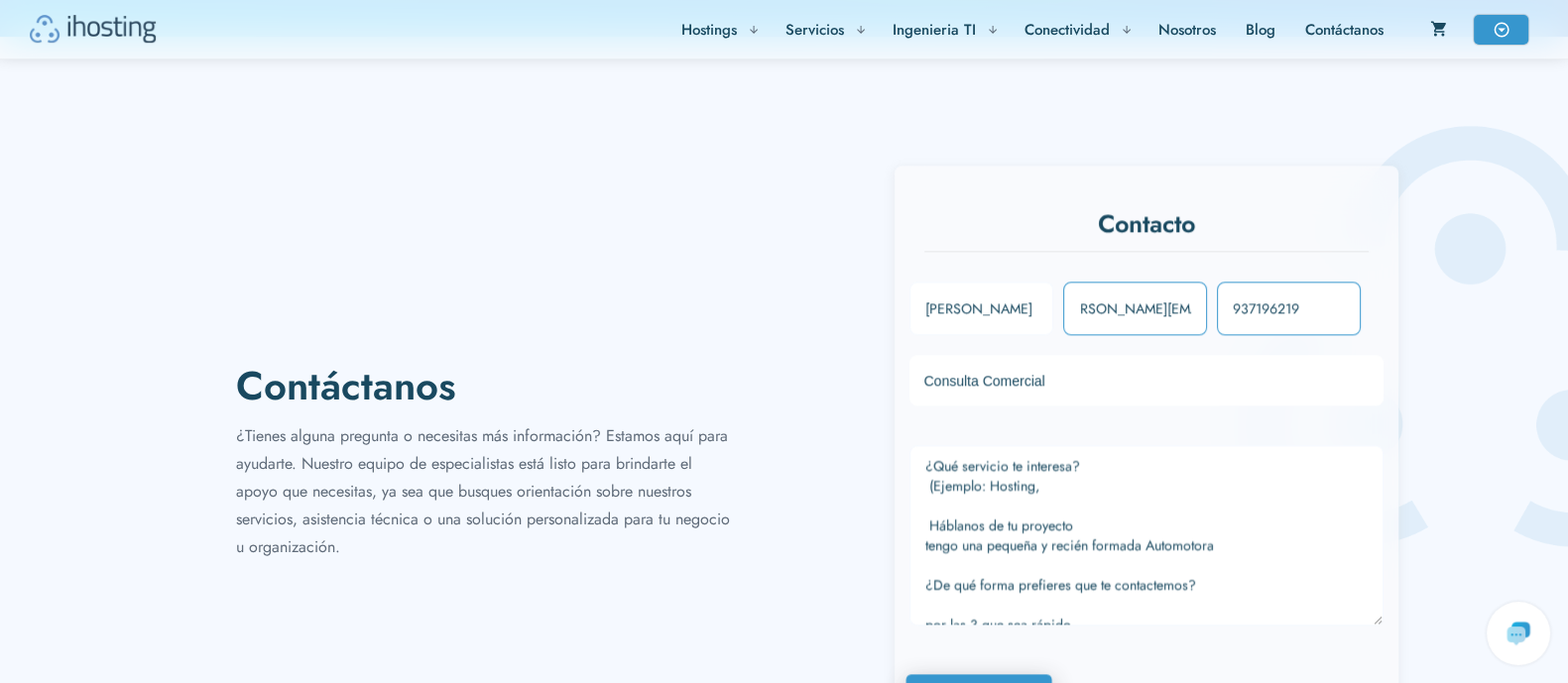 scroll, scrollTop: 0, scrollLeft: 35, axis: horizontal 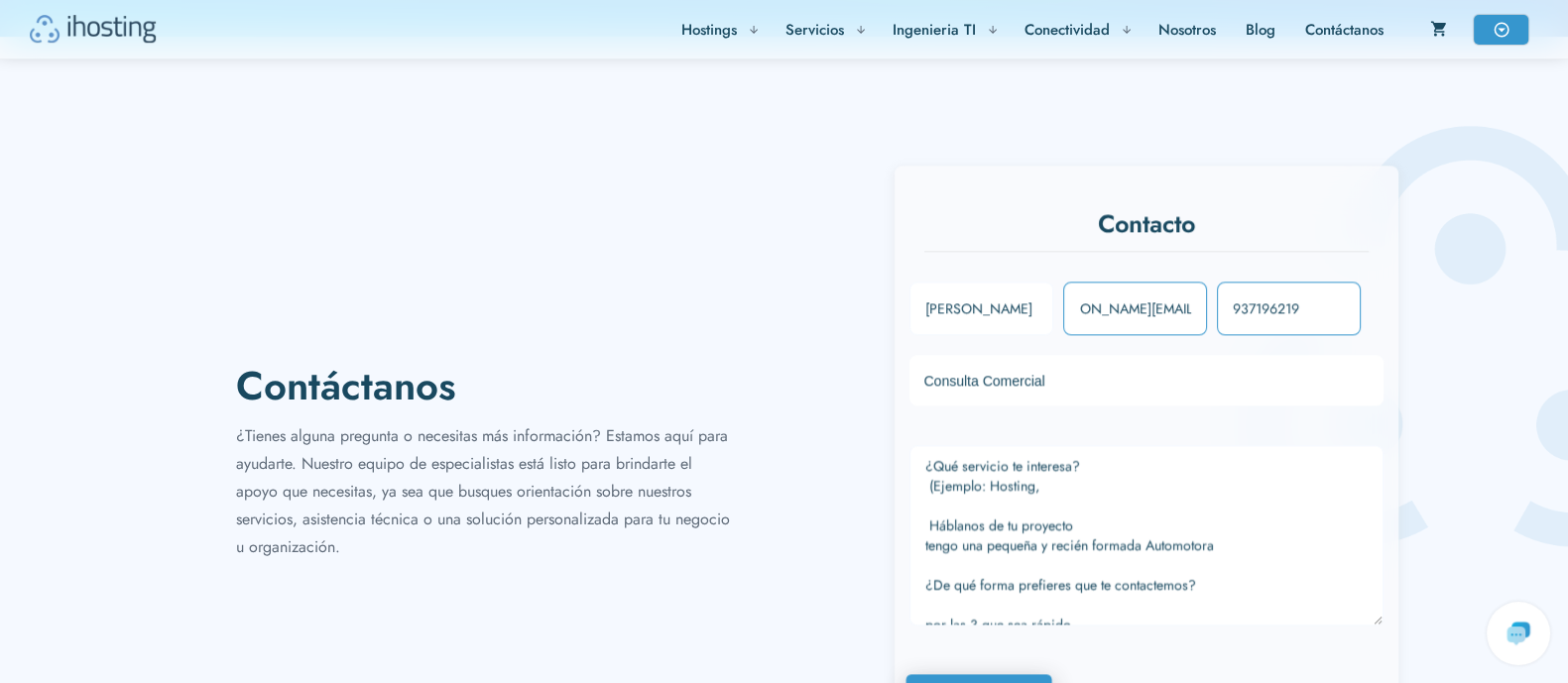 drag, startPoint x: 1191, startPoint y: 303, endPoint x: 1218, endPoint y: 306, distance: 27.166155 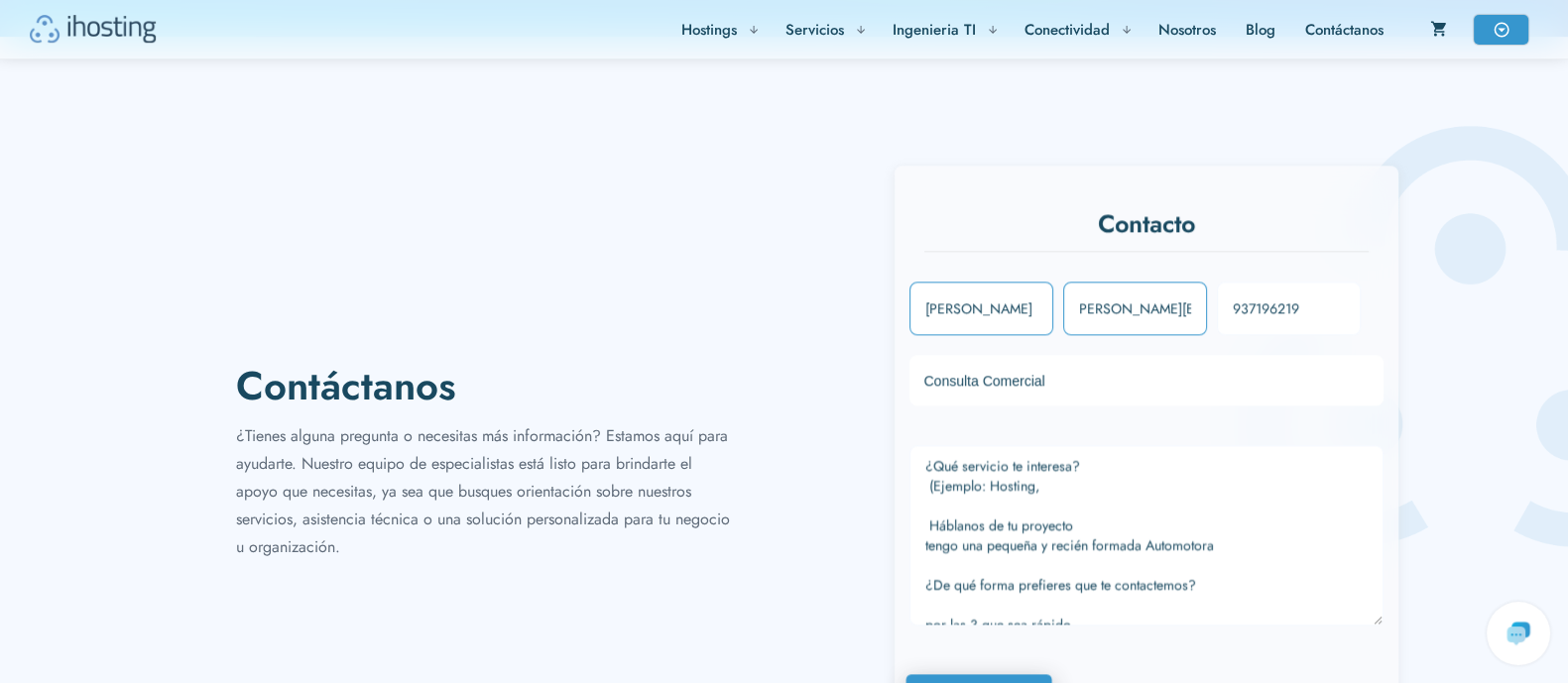 scroll, scrollTop: 0, scrollLeft: 0, axis: both 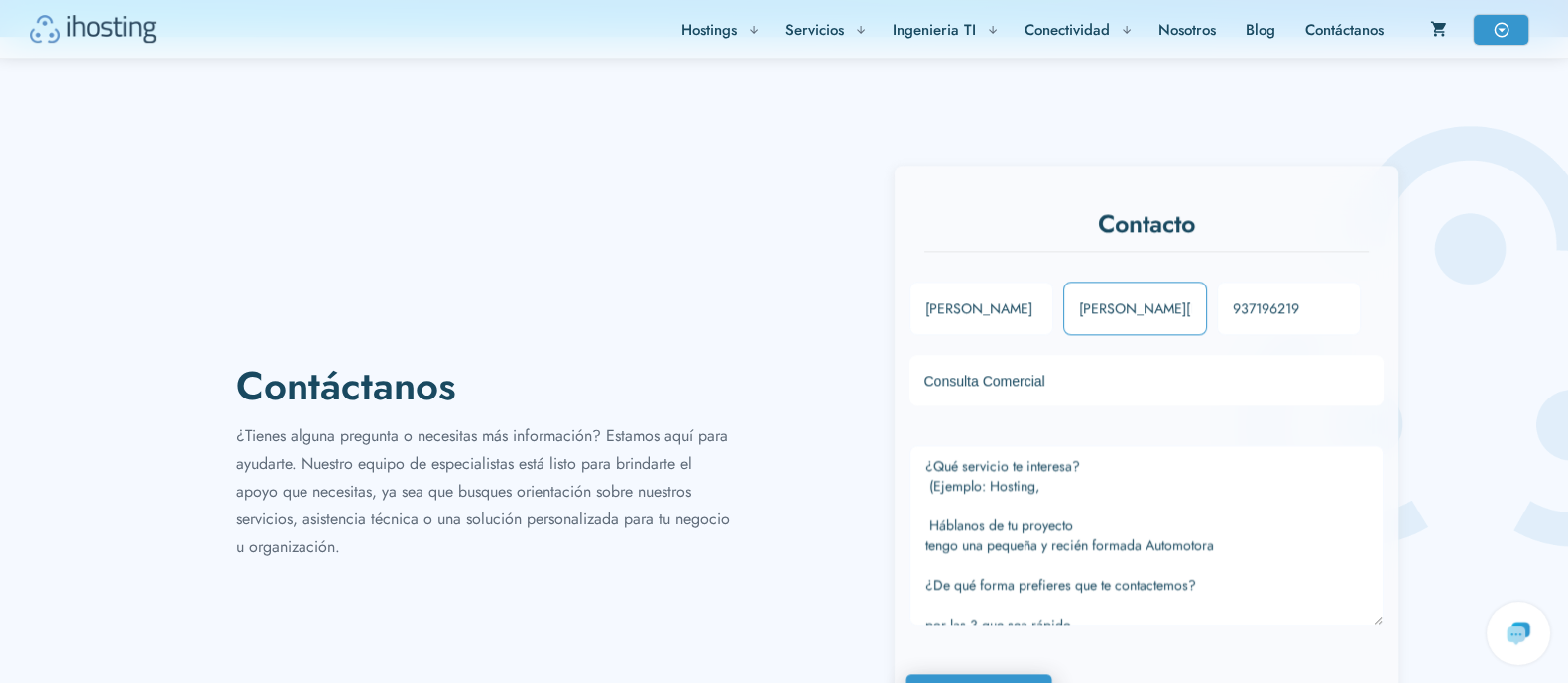 drag, startPoint x: 1149, startPoint y: 305, endPoint x: 1073, endPoint y: 305, distance: 76 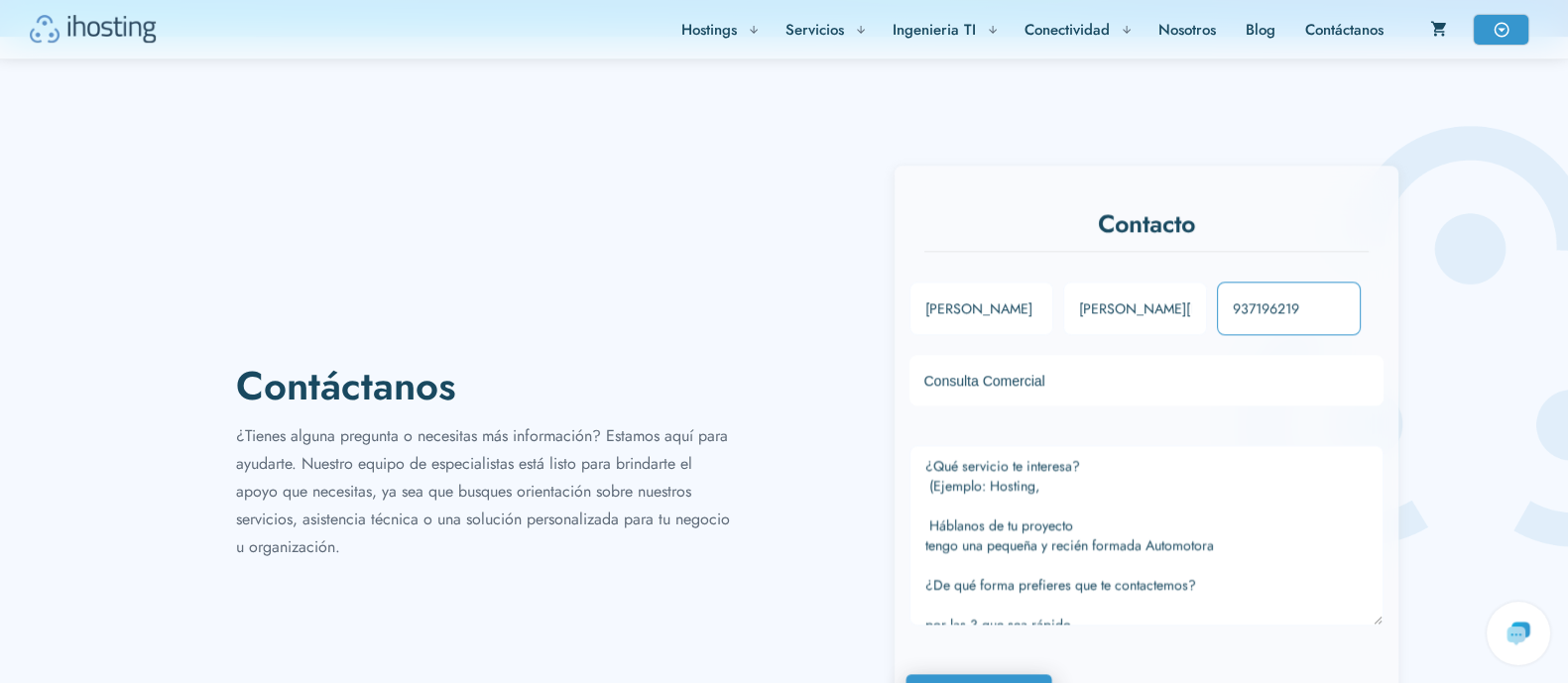 drag, startPoint x: 1246, startPoint y: 294, endPoint x: 1257, endPoint y: 295, distance: 11.045361 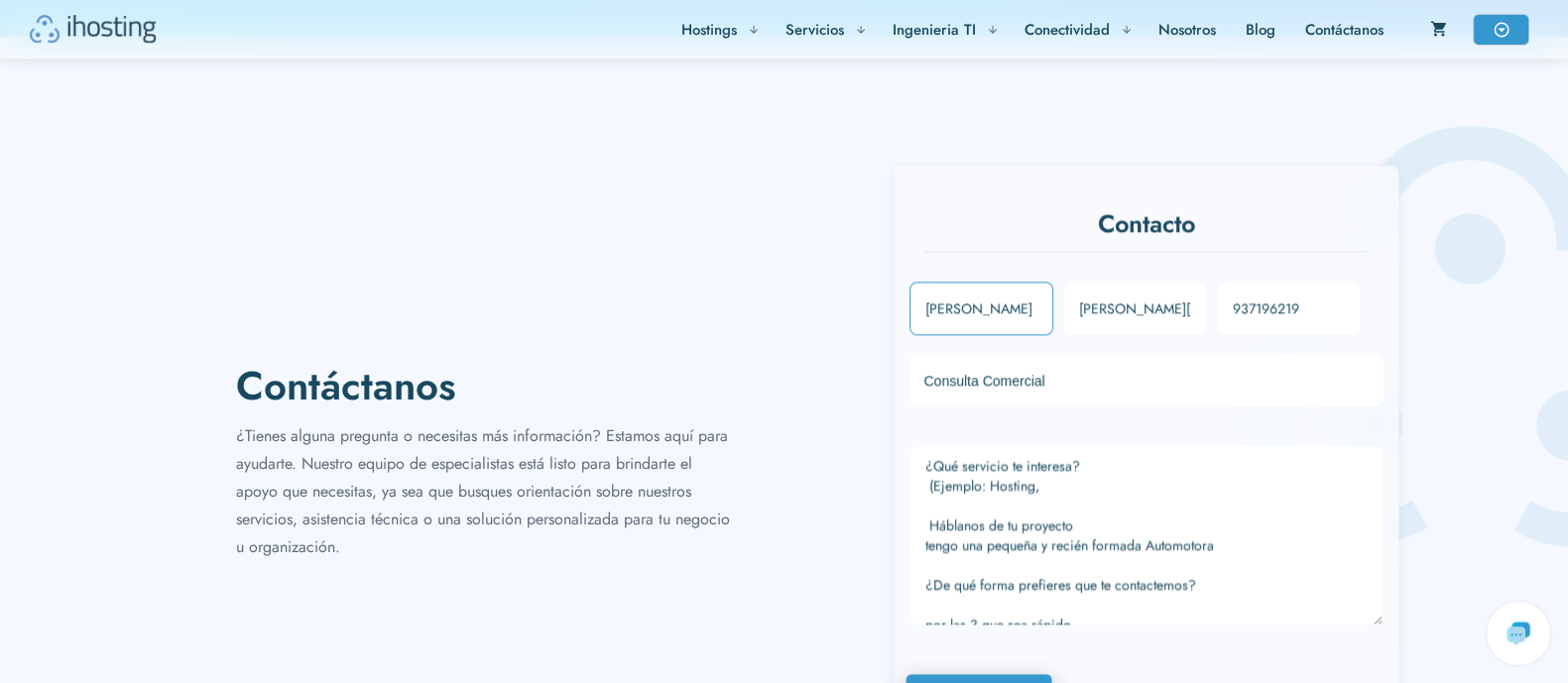 click on "Miguel  otto" at bounding box center [981, 308] 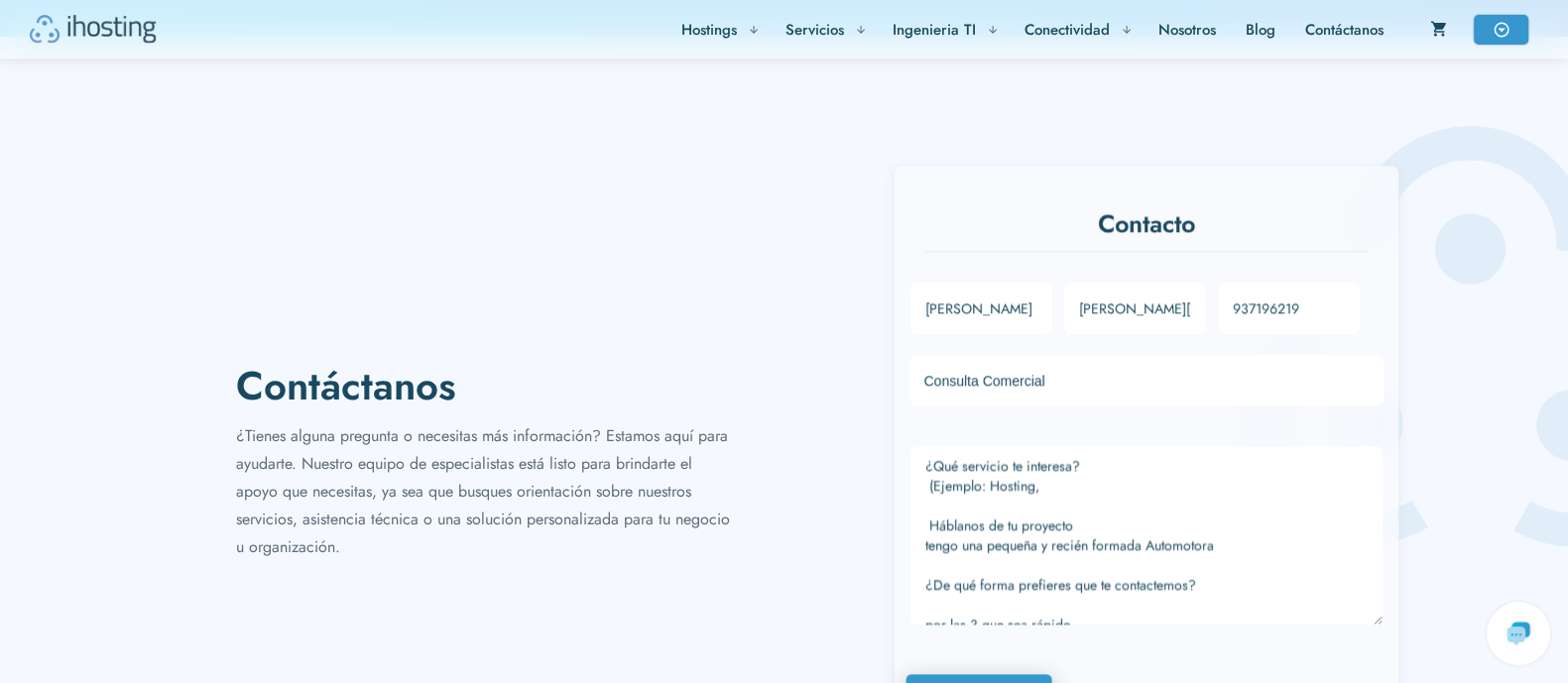 click on "Consulta Comercial Denuncias SPAM - Phishing Desenlistar IP de DNSBL ihosting Soporte" at bounding box center (1146, 380) 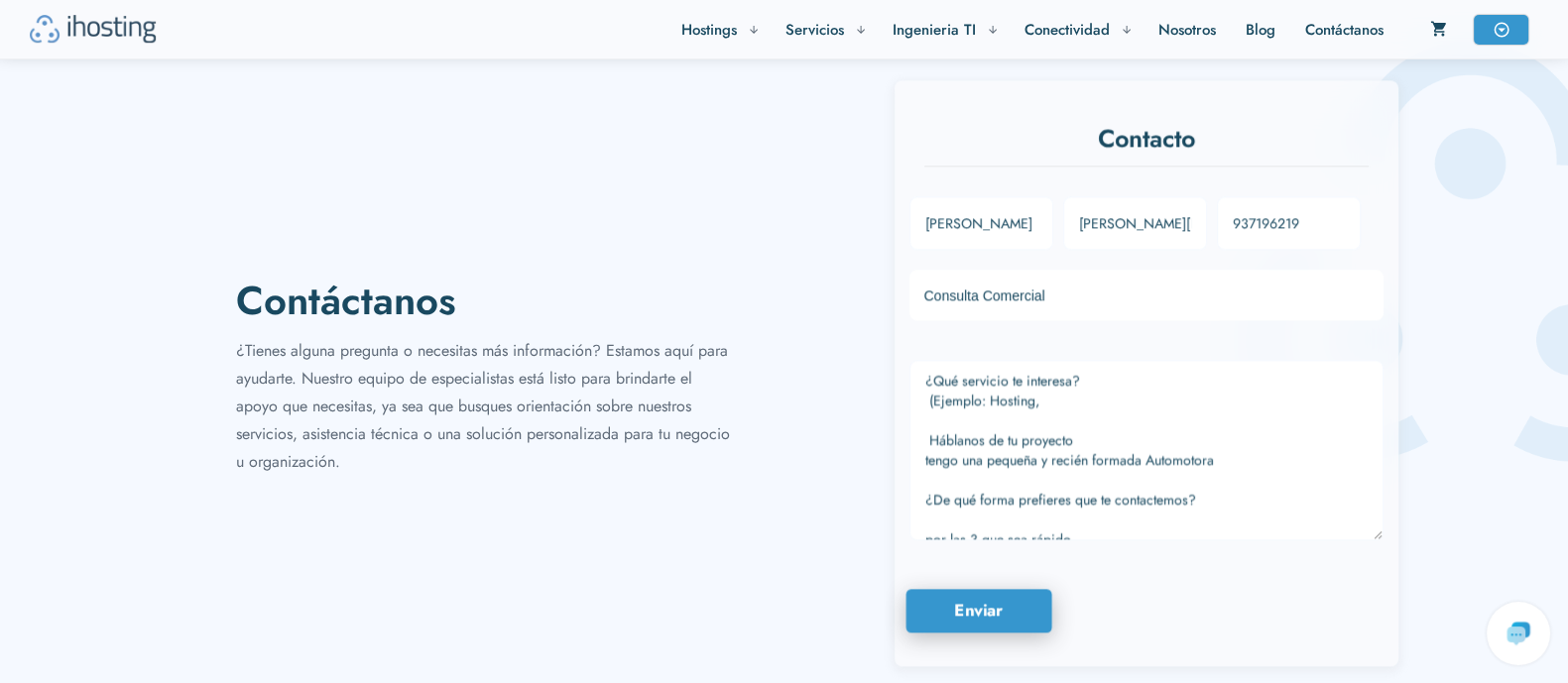 scroll, scrollTop: 3425, scrollLeft: 0, axis: vertical 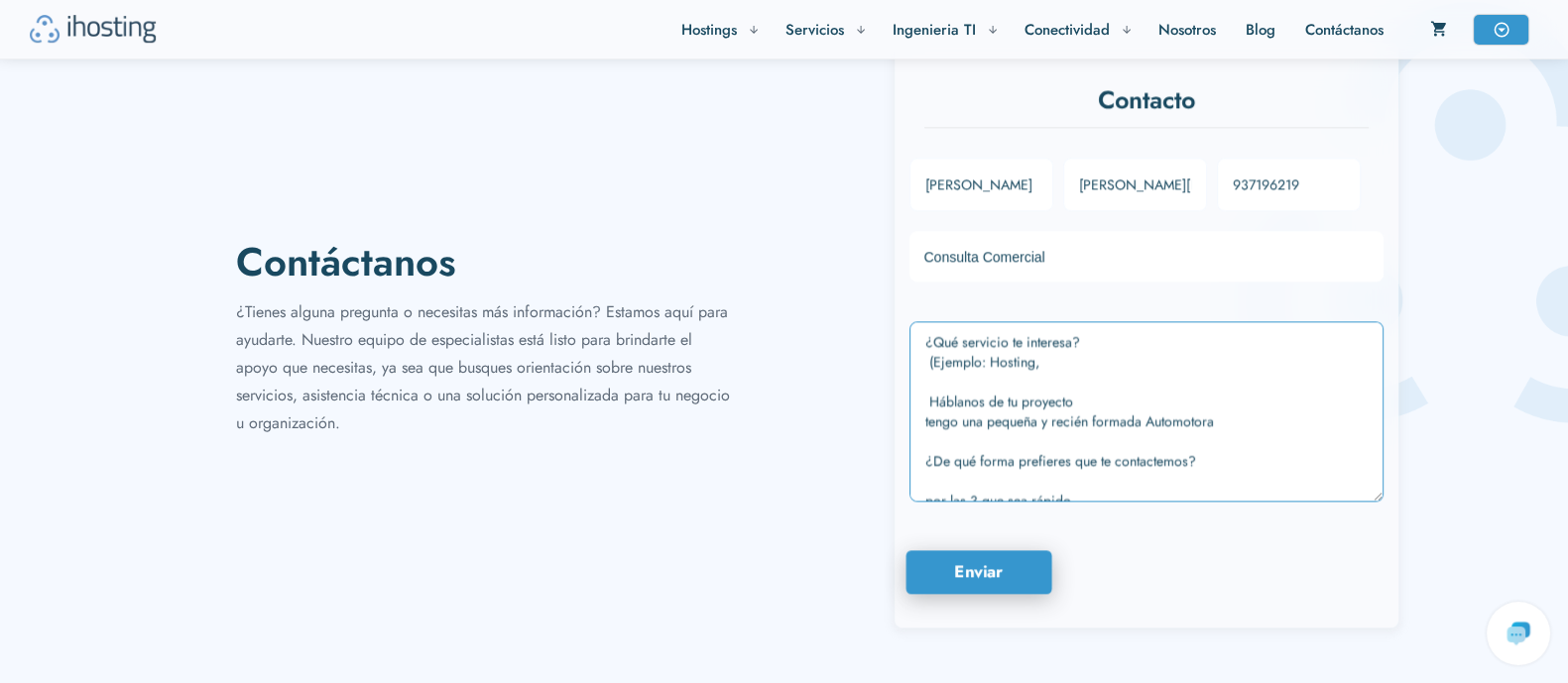 drag, startPoint x: 986, startPoint y: 360, endPoint x: 911, endPoint y: 359, distance: 75.00667 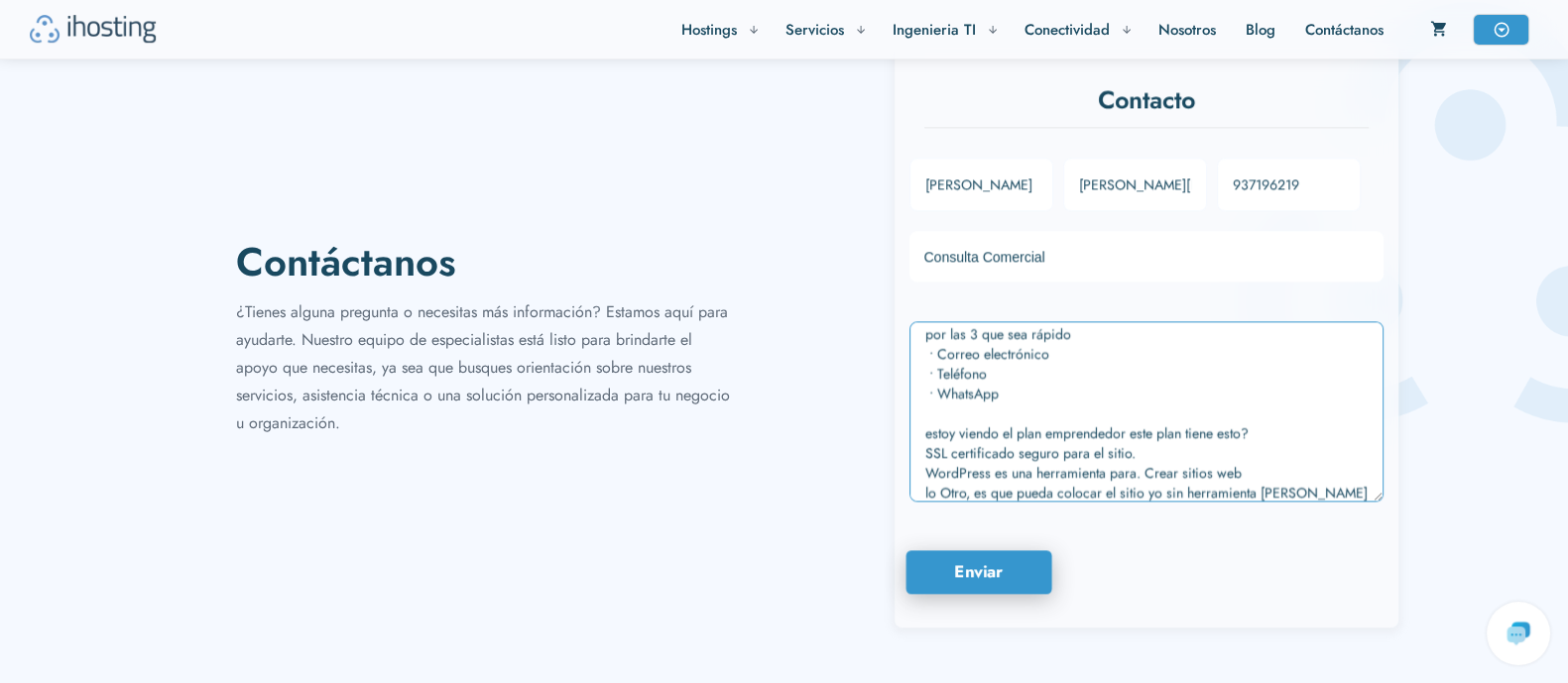 scroll, scrollTop: 178, scrollLeft: 0, axis: vertical 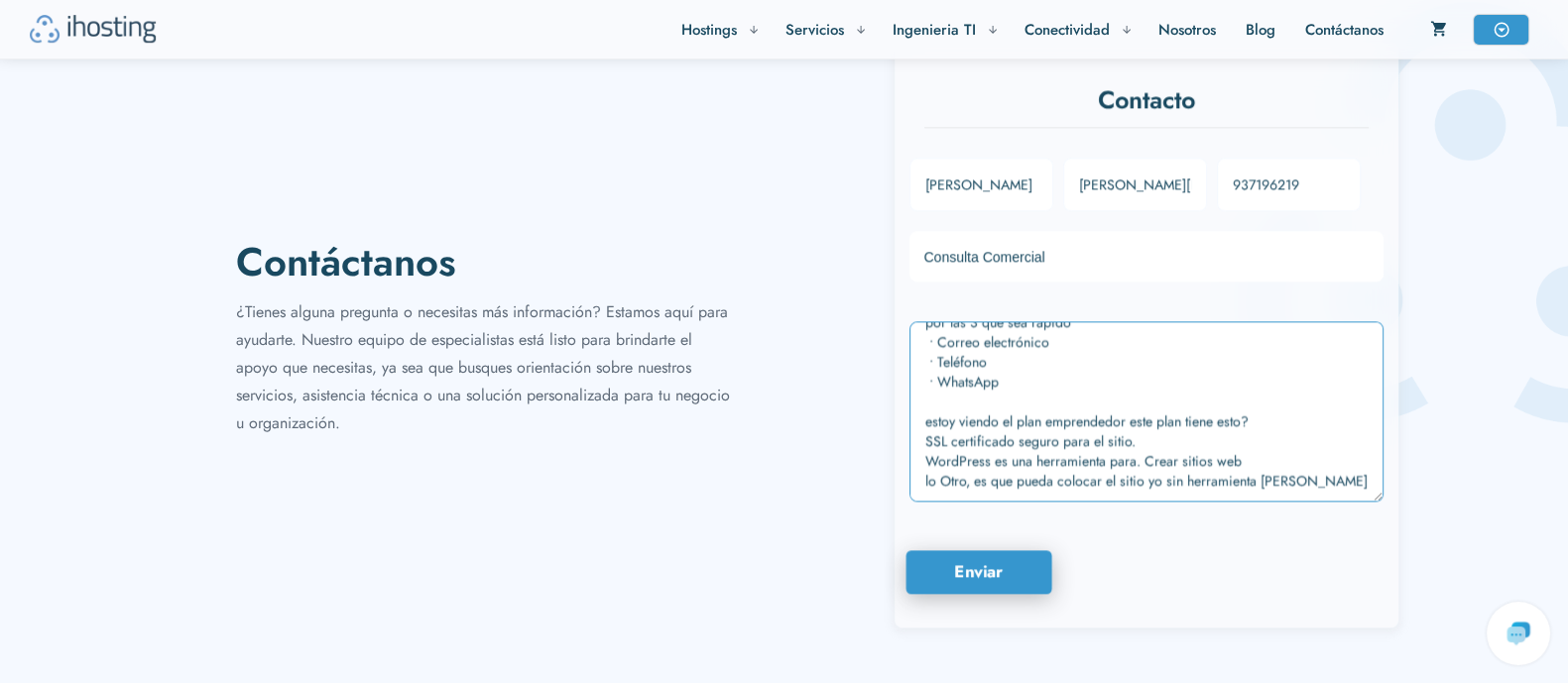 type on "¿Qué servicio te interesa?
Hosting,
Háblanos de tu proyecto
tengo una pequeña y recién formada Automotora
¿De qué forma prefieres que te contactemos?
por las 3 que sea rápido
• Correo electrónico
• Teléfono
• WhatsApp
estoy viendo el plan emprendedor este plan tiene esto?
SSL certificado seguro para el sitio.
WordPress es una herramienta para. Crear sitios web
lo Otro, es que pueda colocar el sitio yo sin herramienta de tercero" 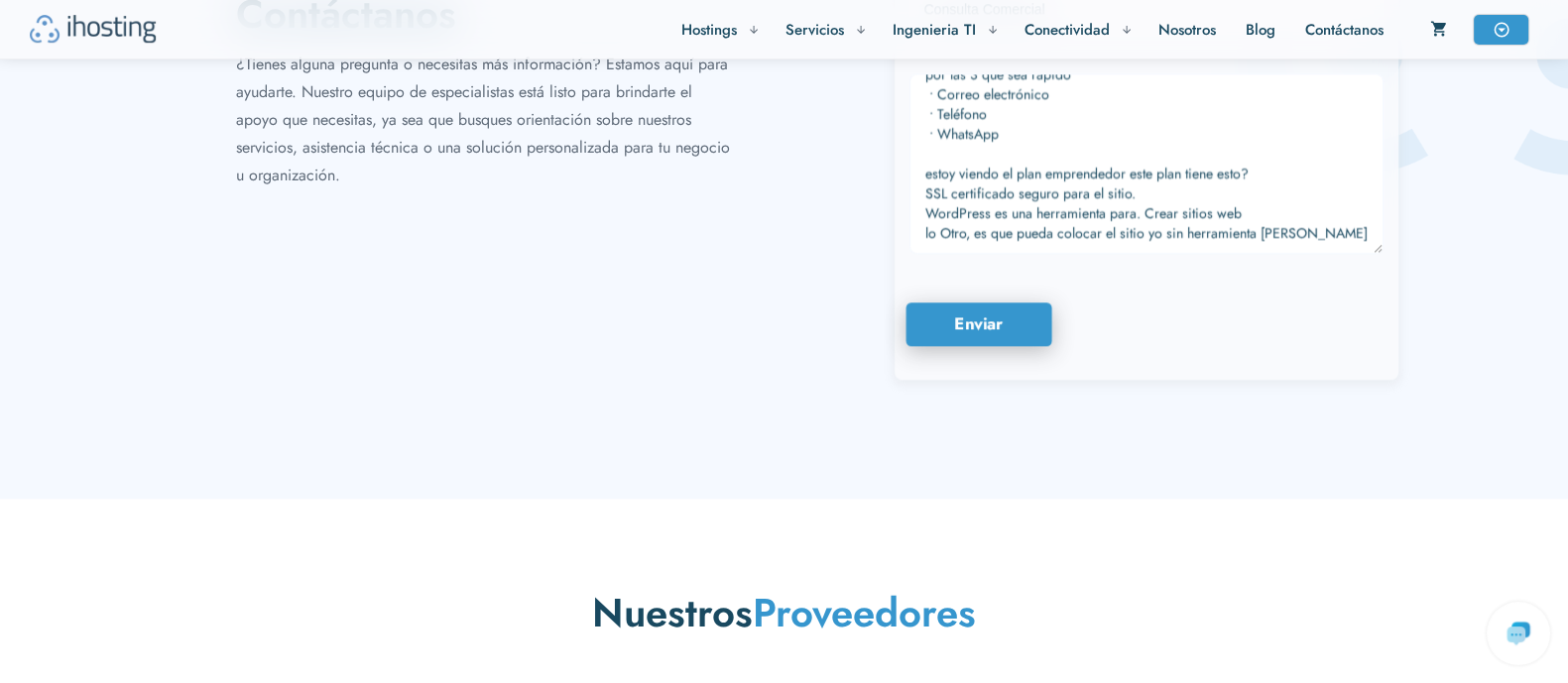scroll, scrollTop: 3549, scrollLeft: 0, axis: vertical 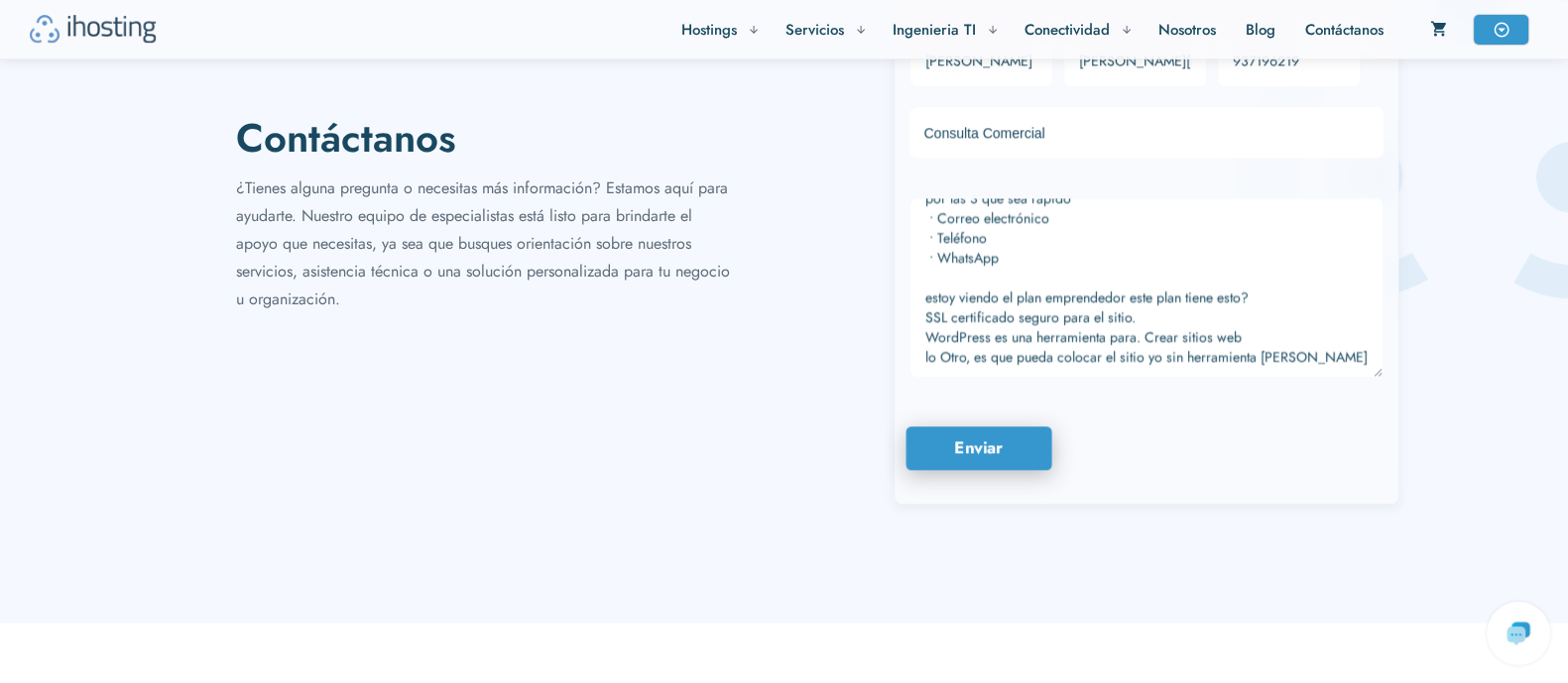 click on "Enviar" at bounding box center [978, 448] 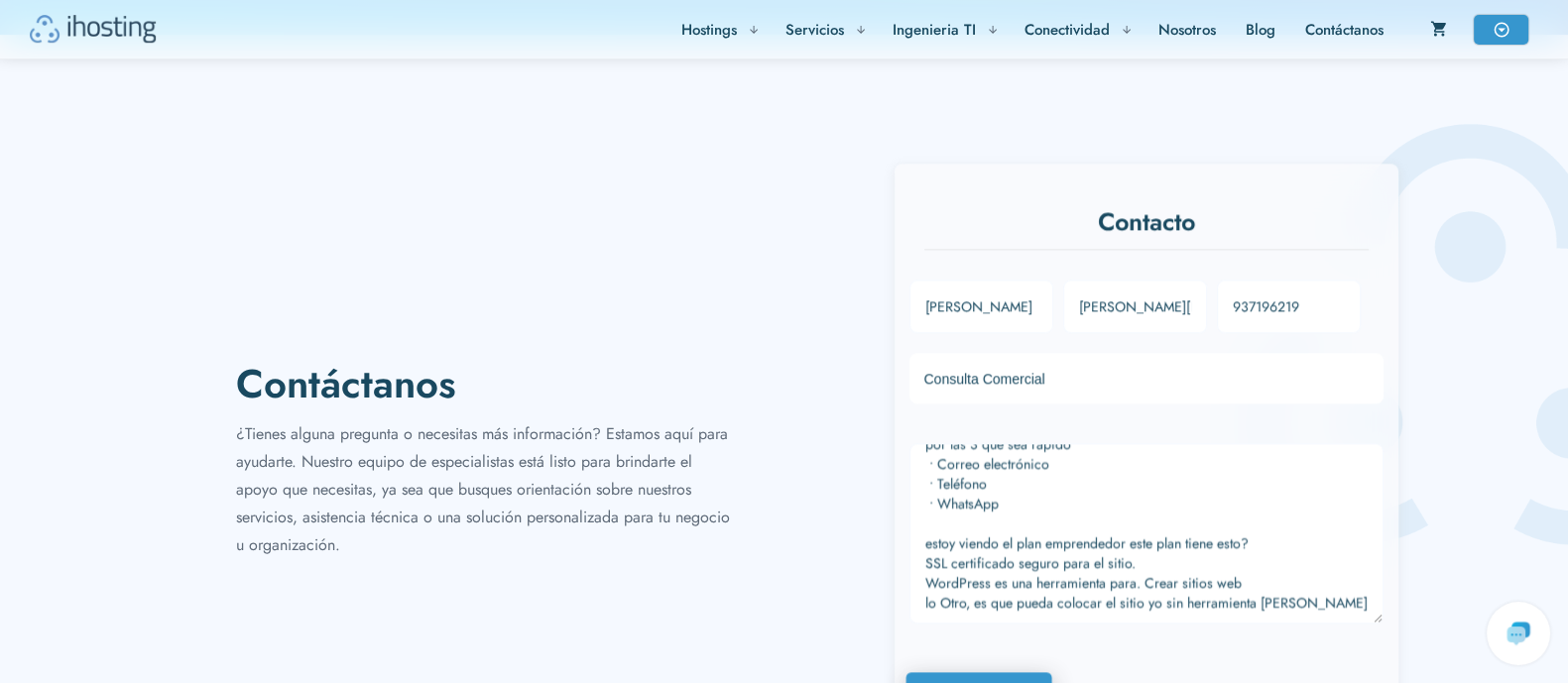 scroll, scrollTop: 3301, scrollLeft: 0, axis: vertical 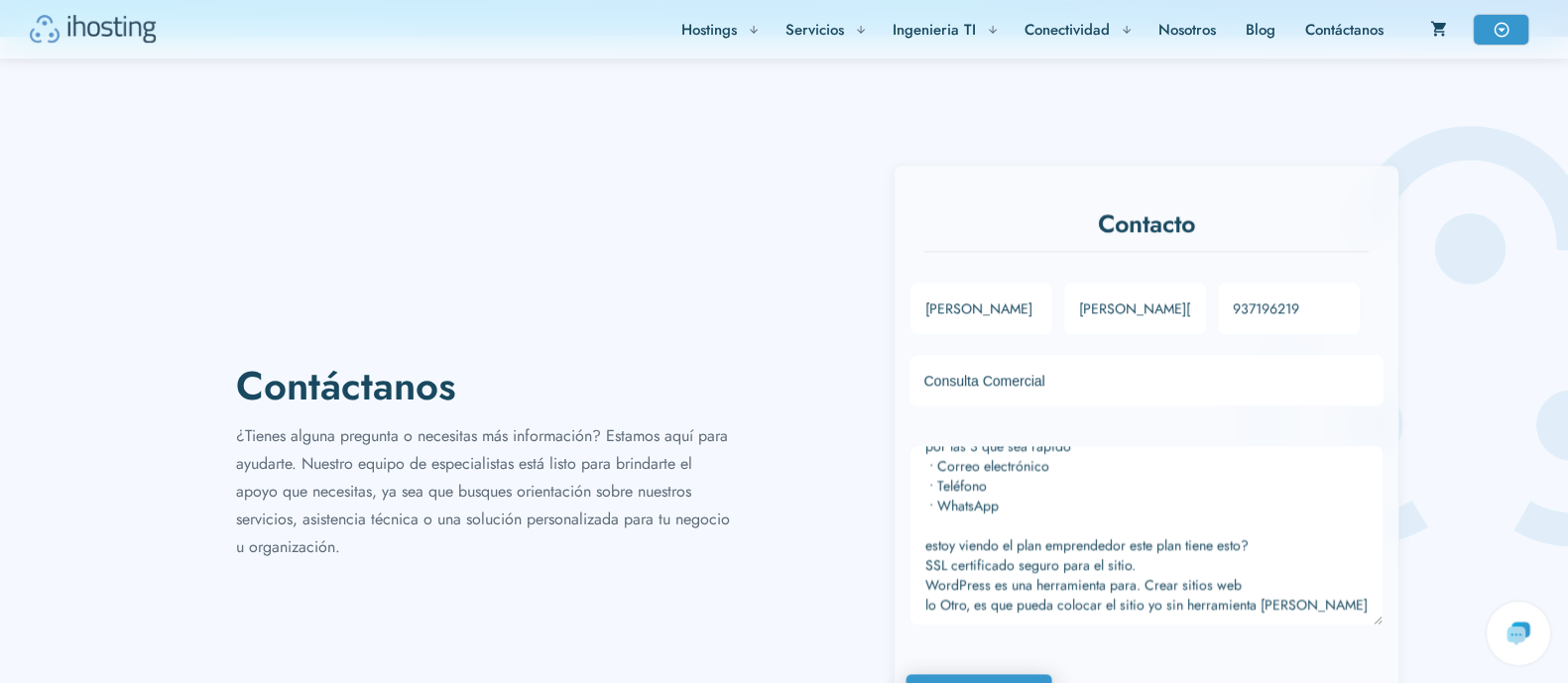 type 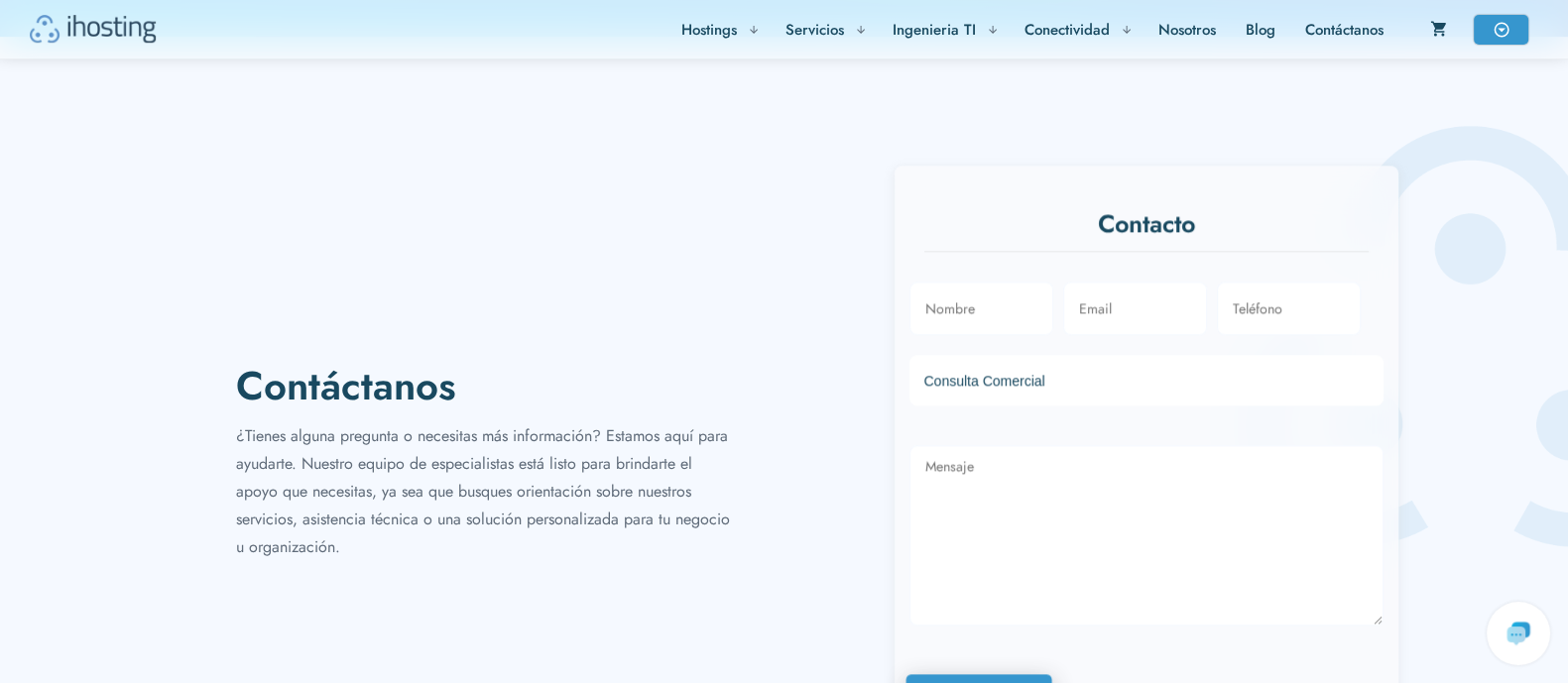 scroll, scrollTop: 0, scrollLeft: 0, axis: both 